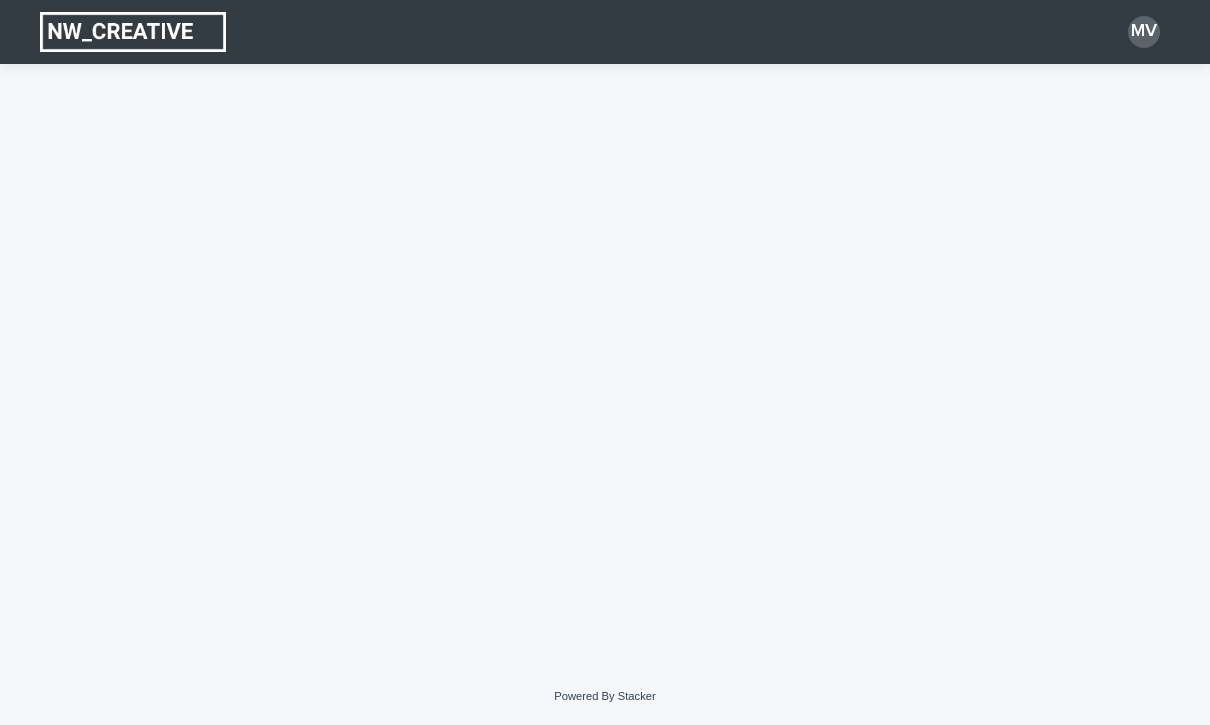 scroll, scrollTop: 0, scrollLeft: 0, axis: both 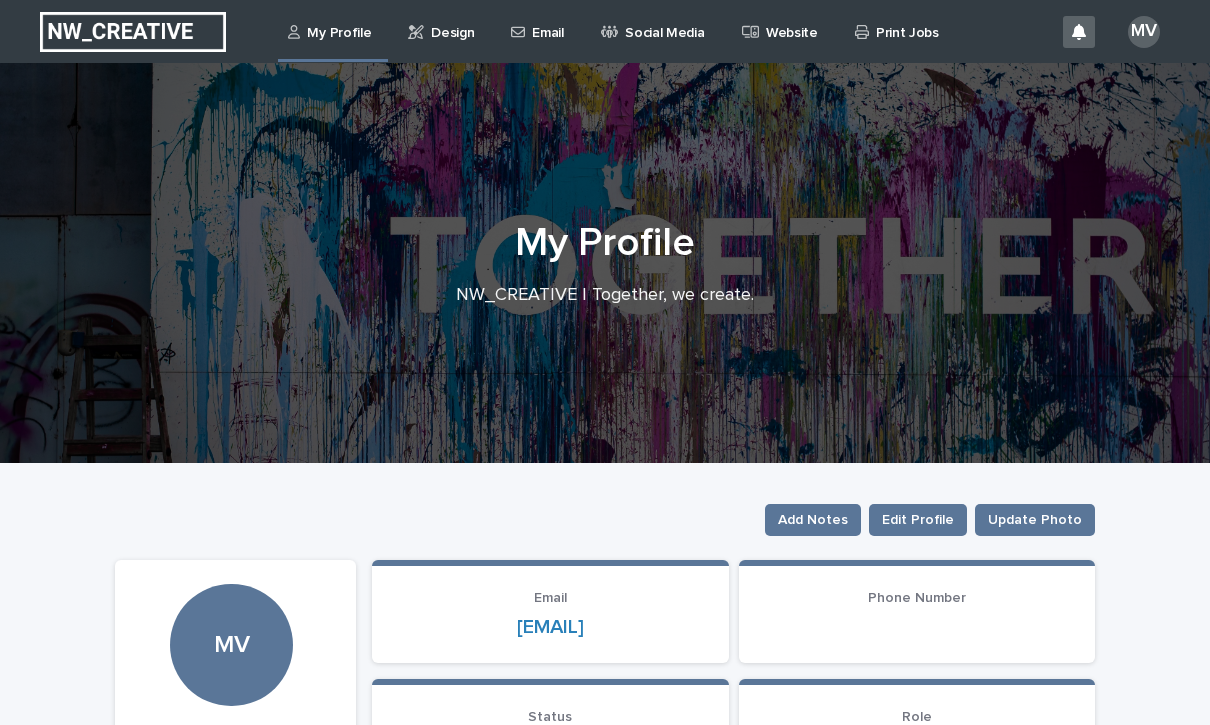 click on "Design" at bounding box center (444, 21) 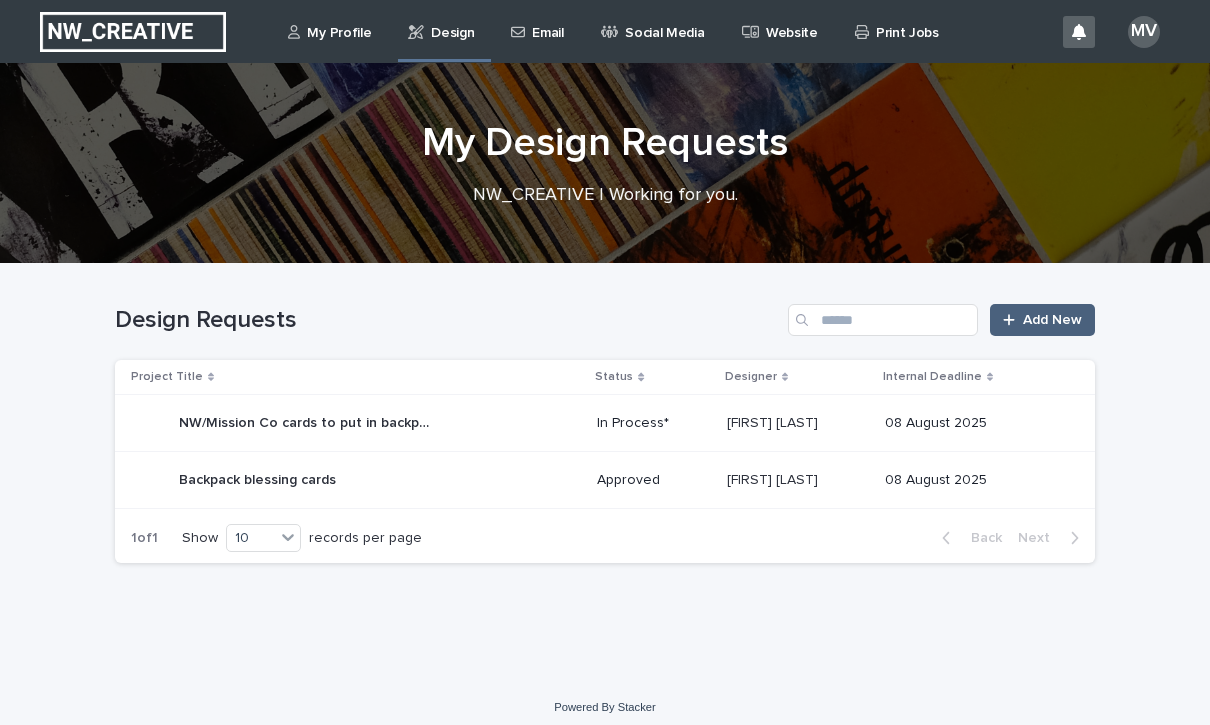 click on "Add New" at bounding box center [1042, 320] 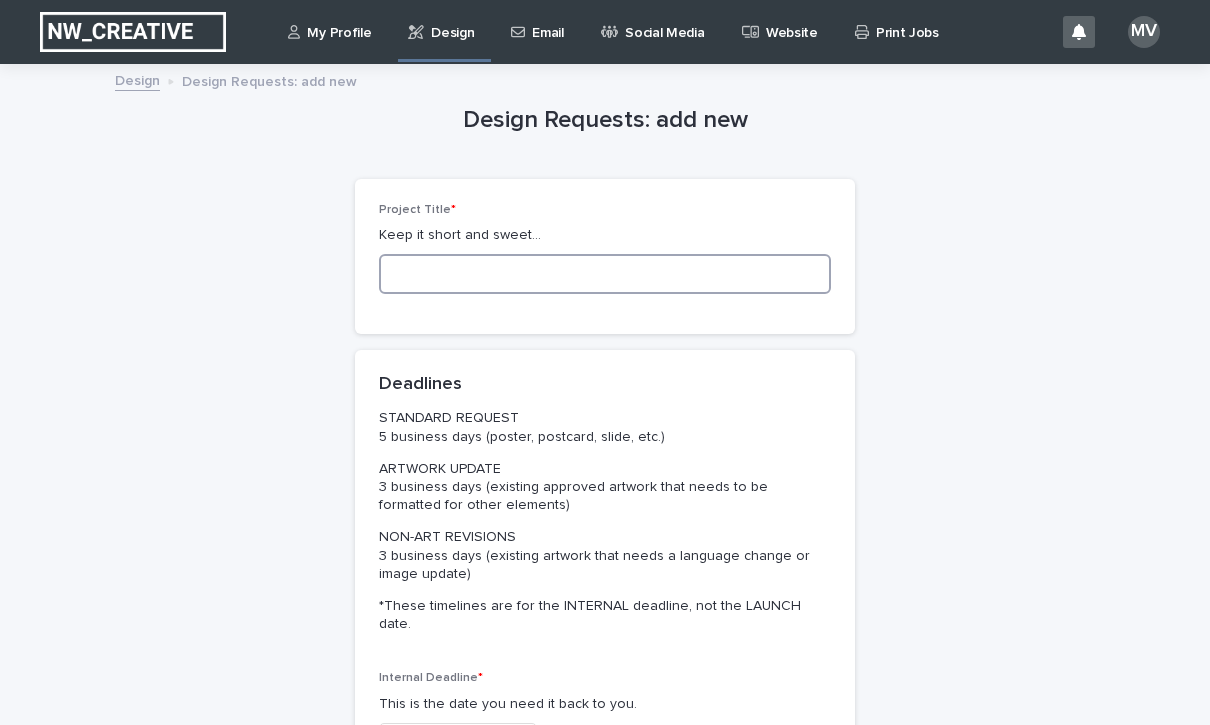 click at bounding box center (605, 274) 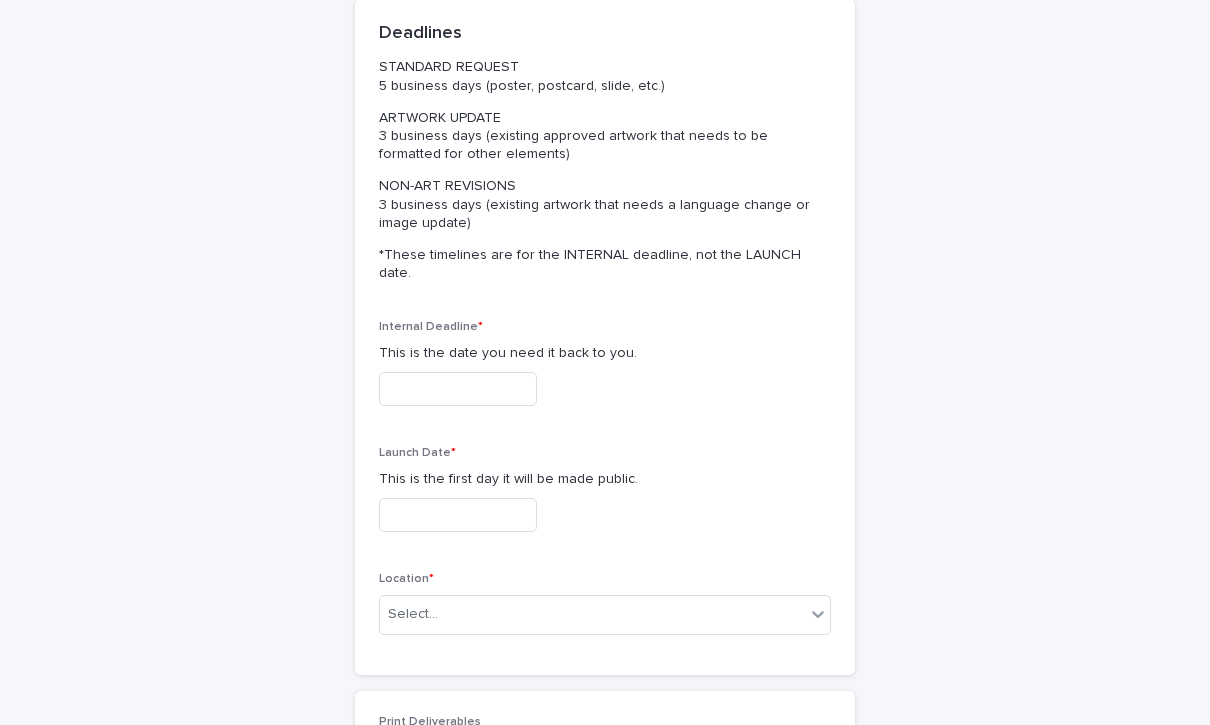 scroll, scrollTop: 354, scrollLeft: 0, axis: vertical 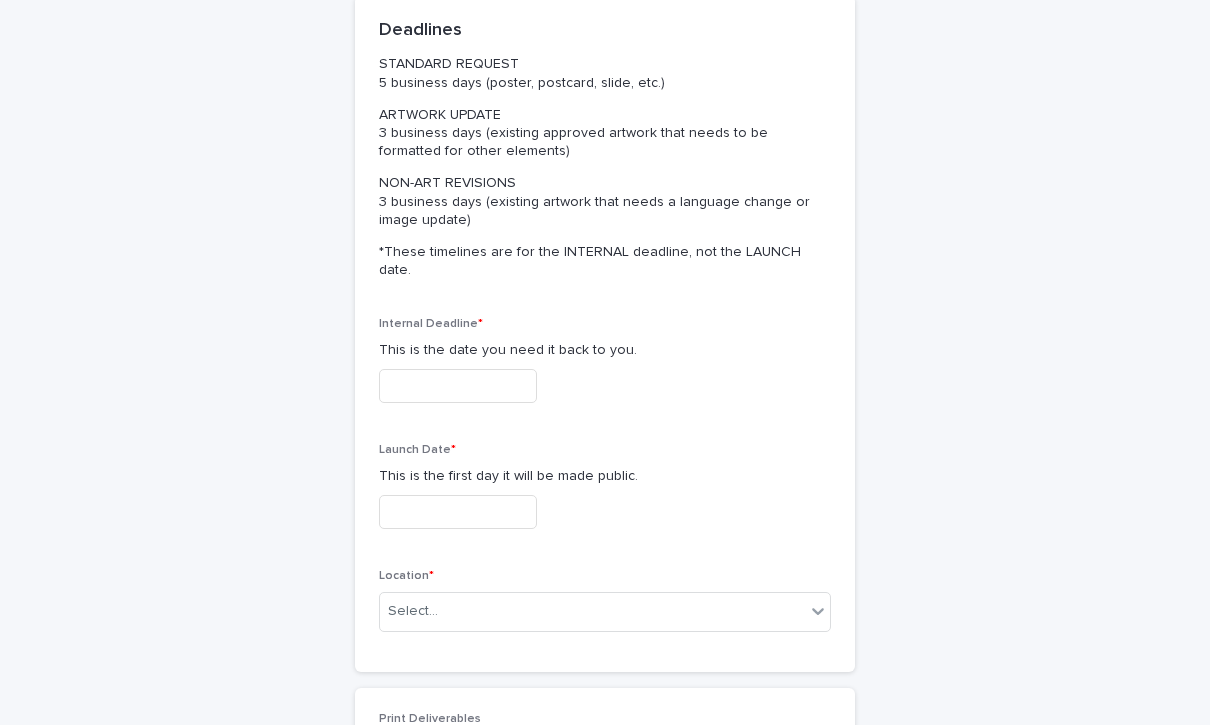 type on "**********" 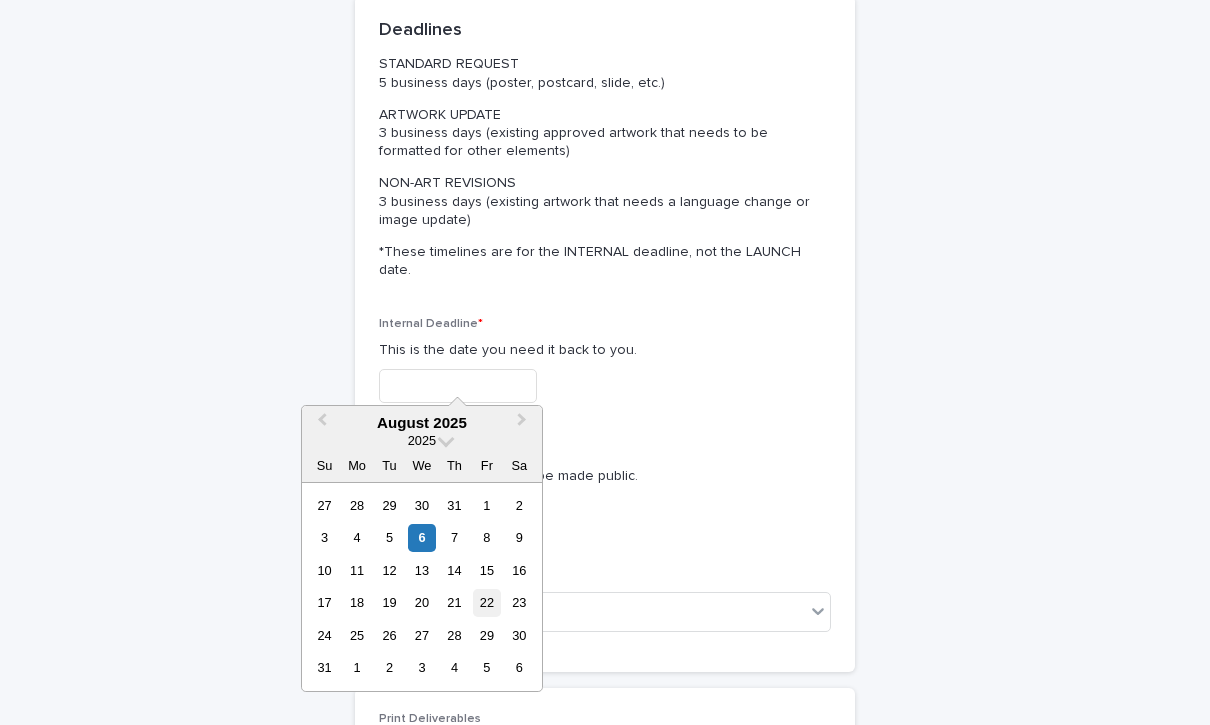 click on "22" at bounding box center (486, 602) 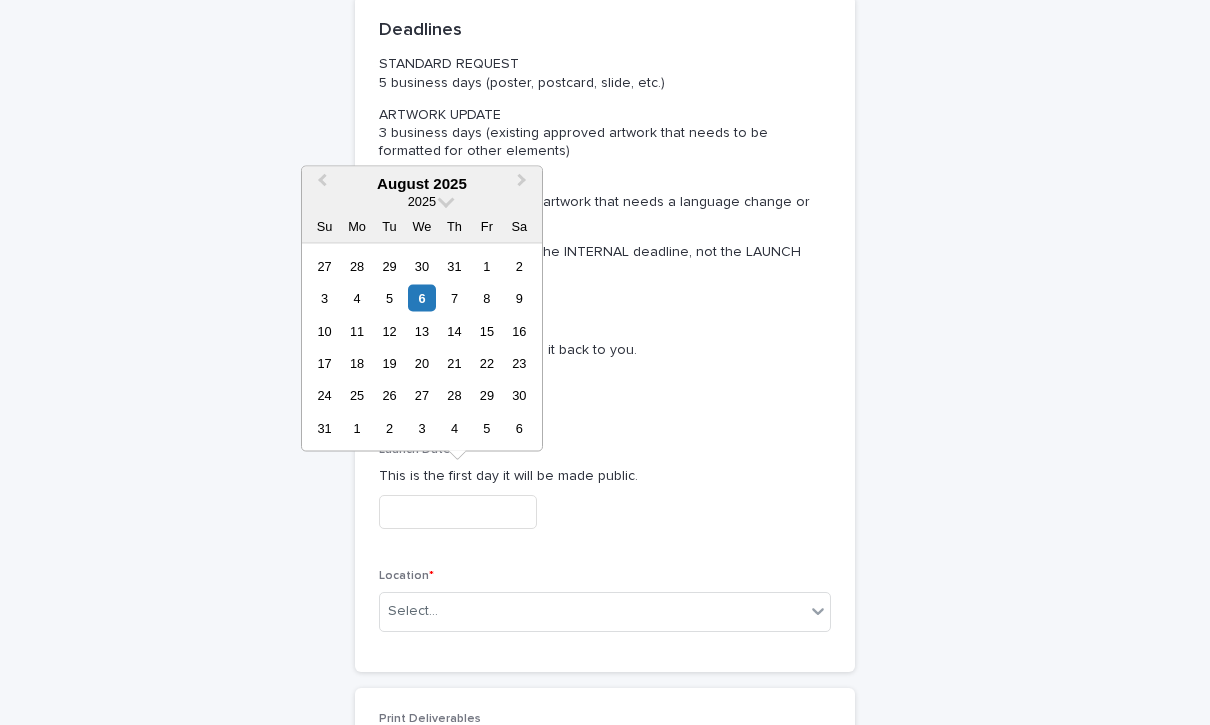 click at bounding box center (458, 512) 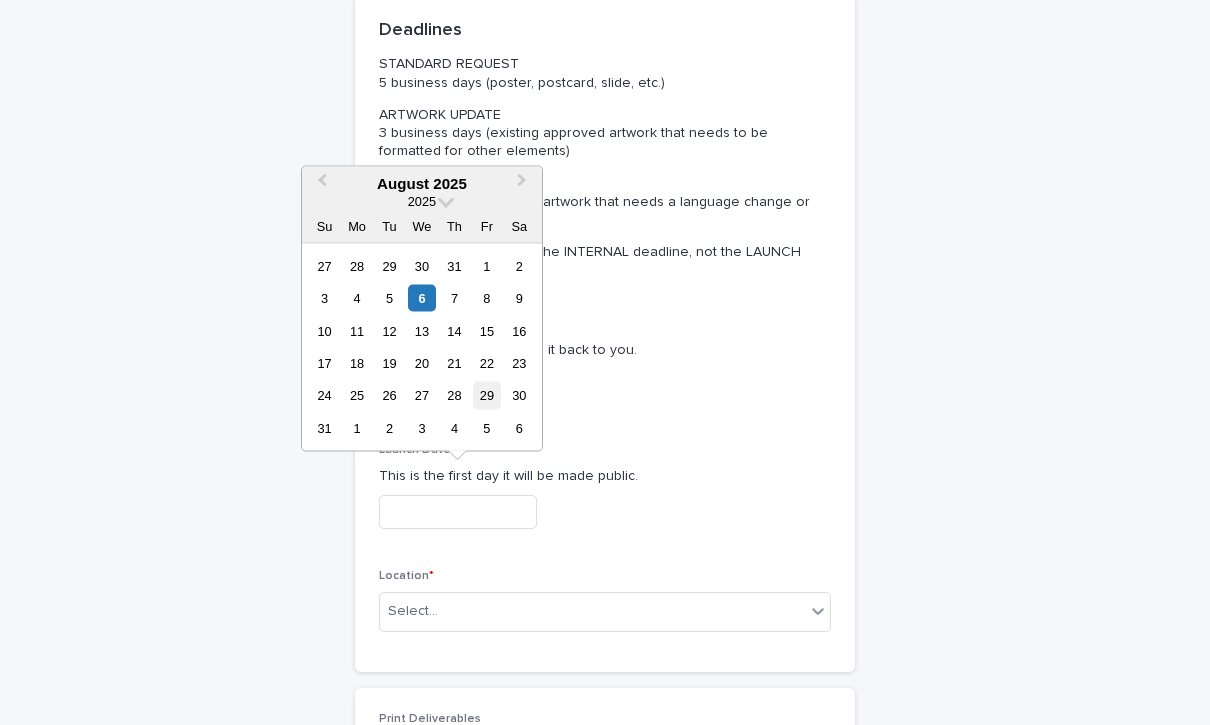 click on "29" at bounding box center (486, 395) 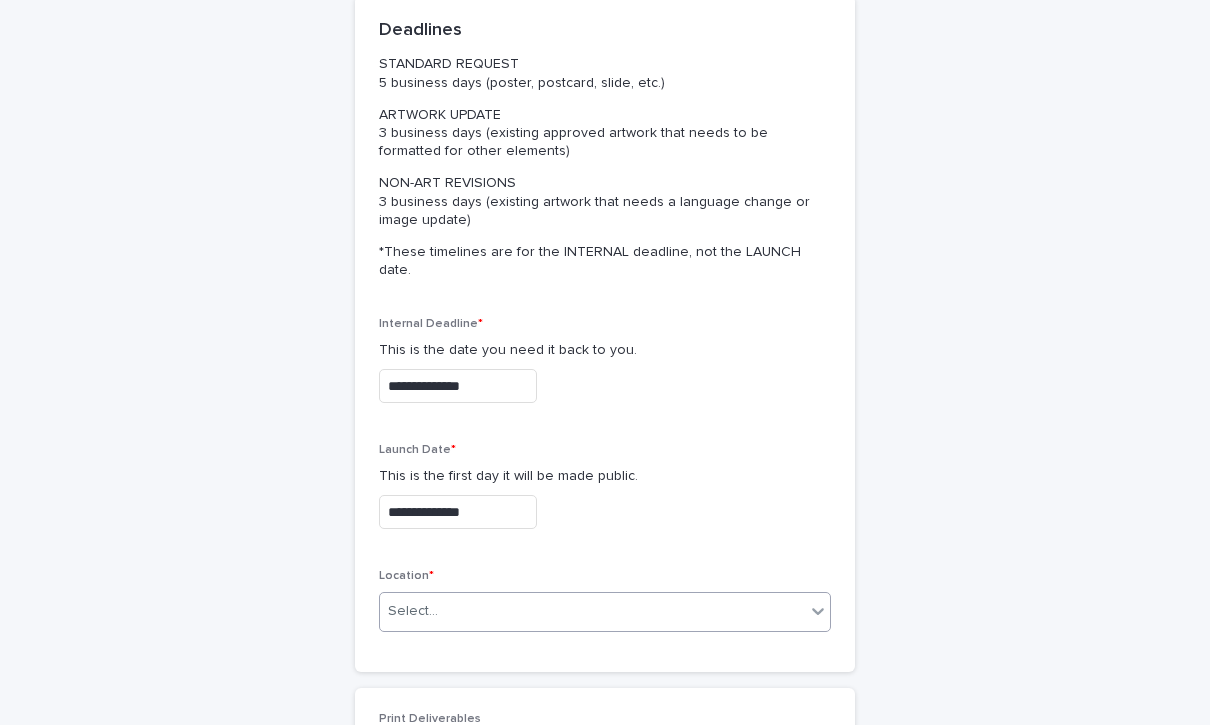 click on "Select..." at bounding box center [592, 611] 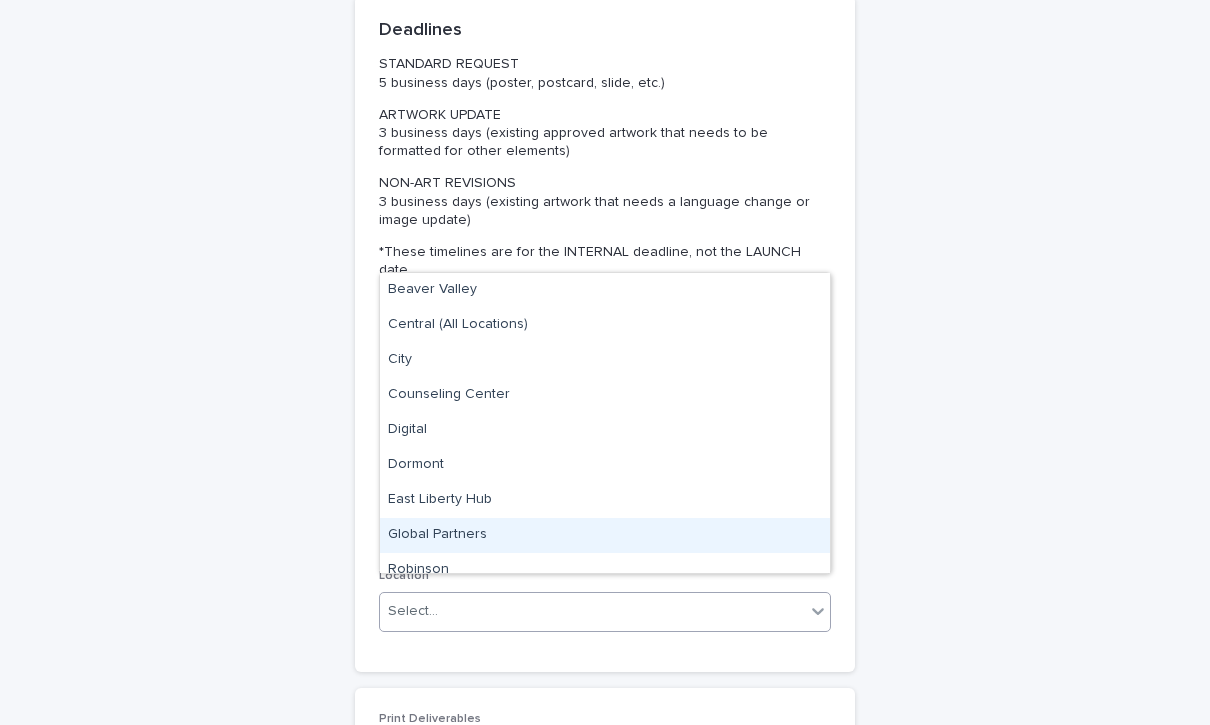 scroll, scrollTop: 120, scrollLeft: 0, axis: vertical 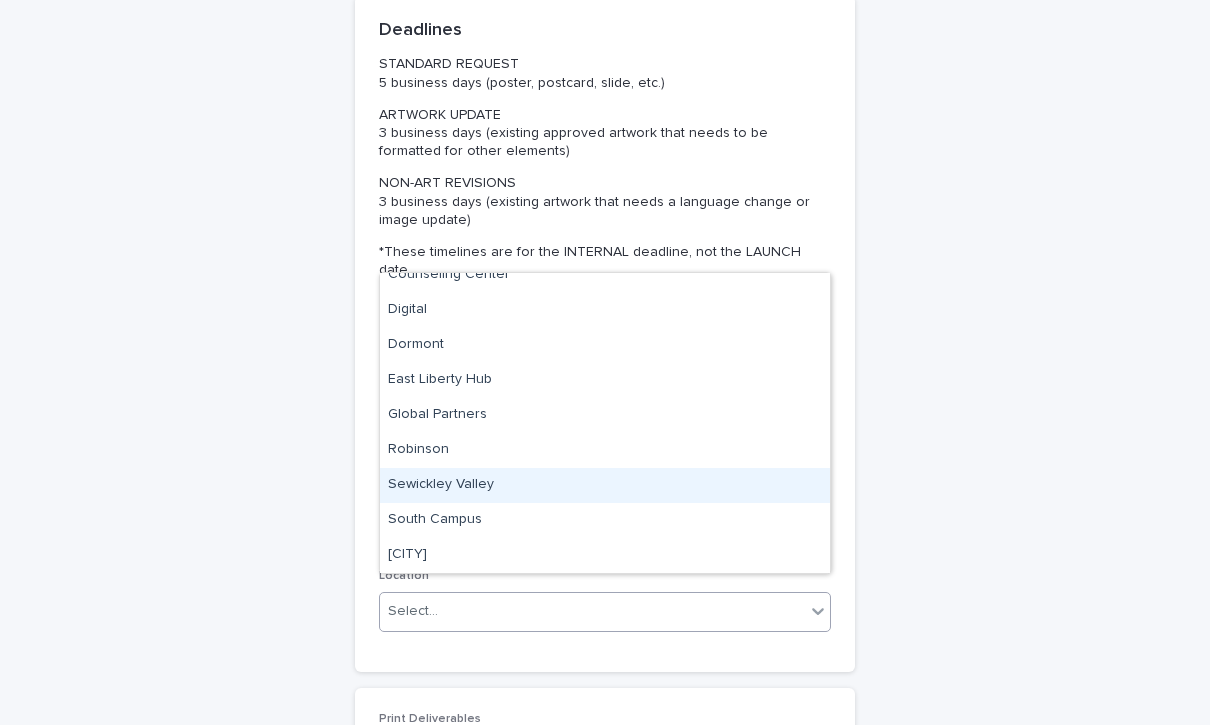 click on "Sewickley Valley" at bounding box center (605, 485) 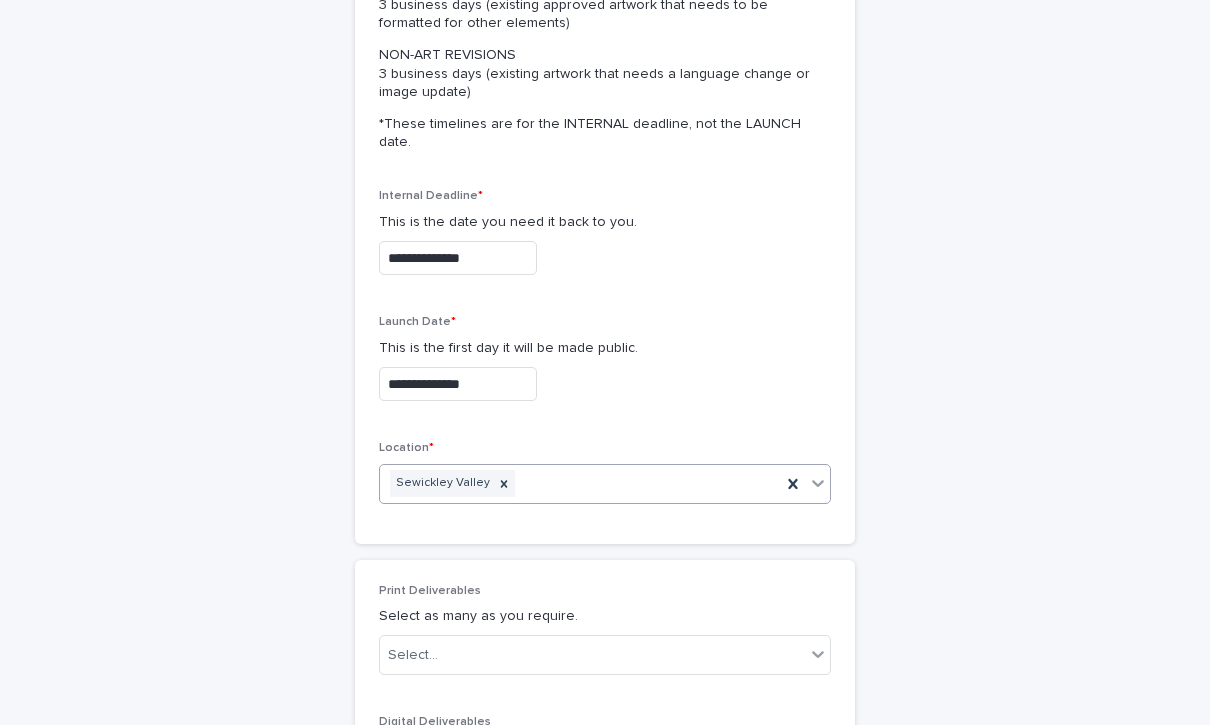 scroll, scrollTop: 623, scrollLeft: 0, axis: vertical 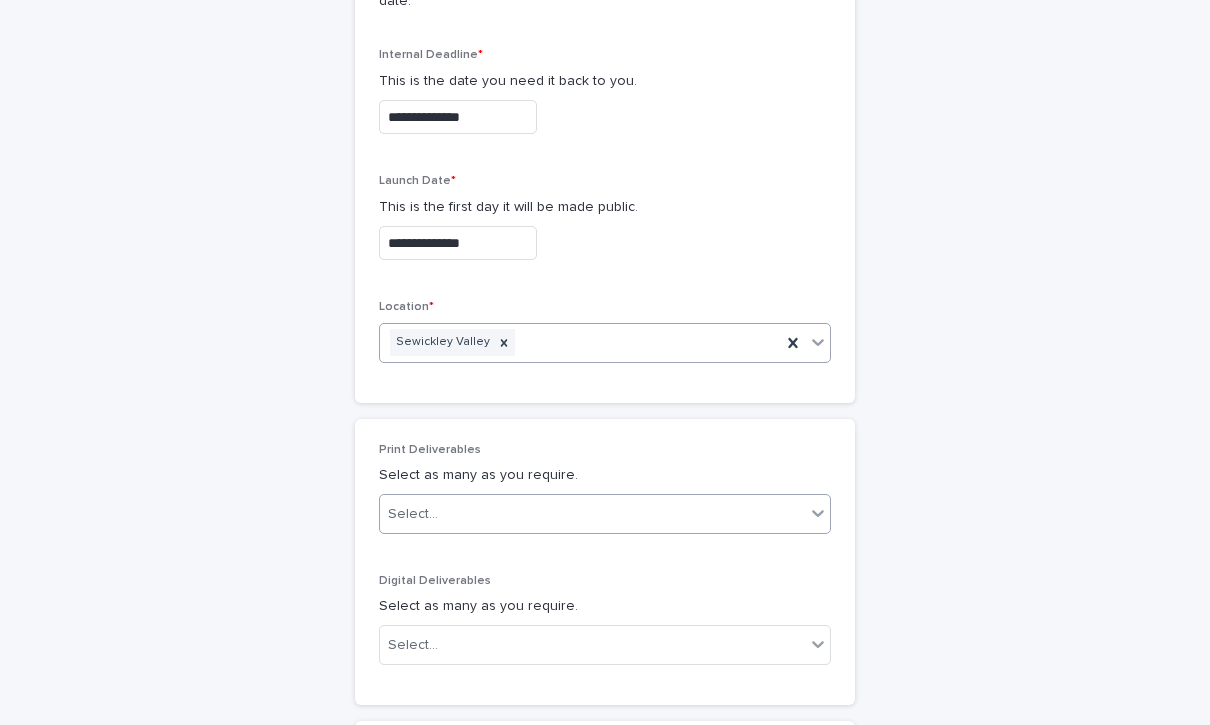 click on "Select..." at bounding box center (592, 514) 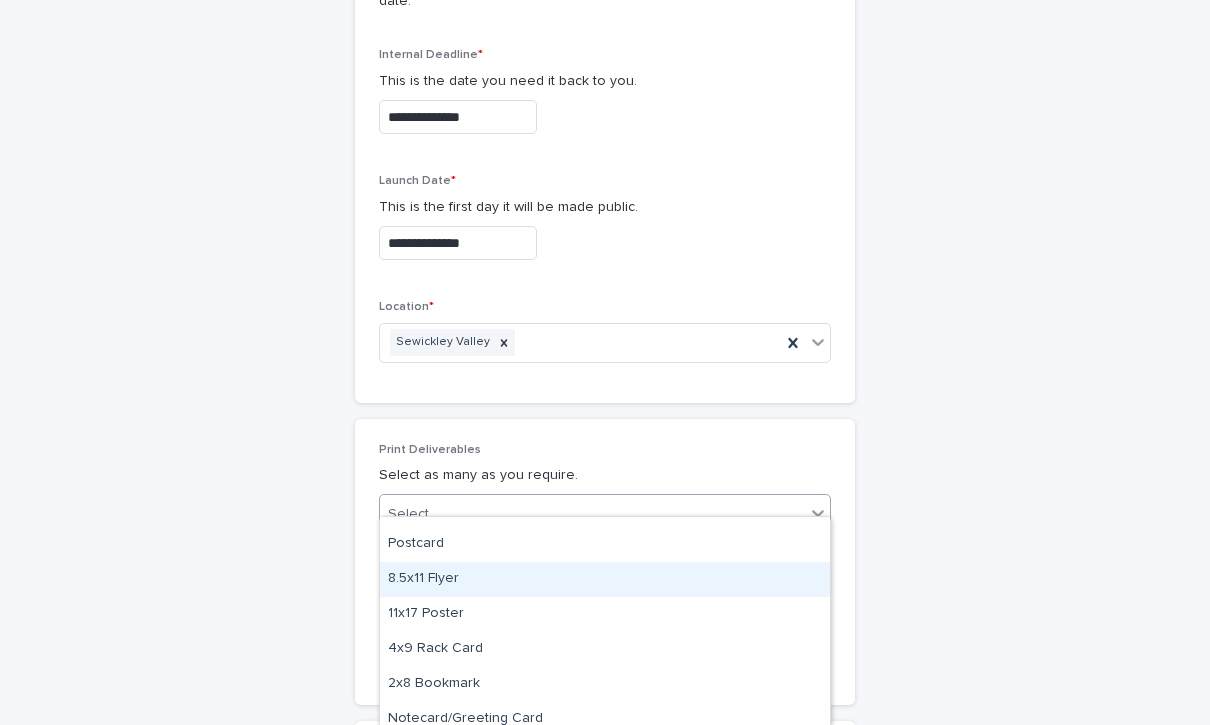 scroll, scrollTop: 23, scrollLeft: 0, axis: vertical 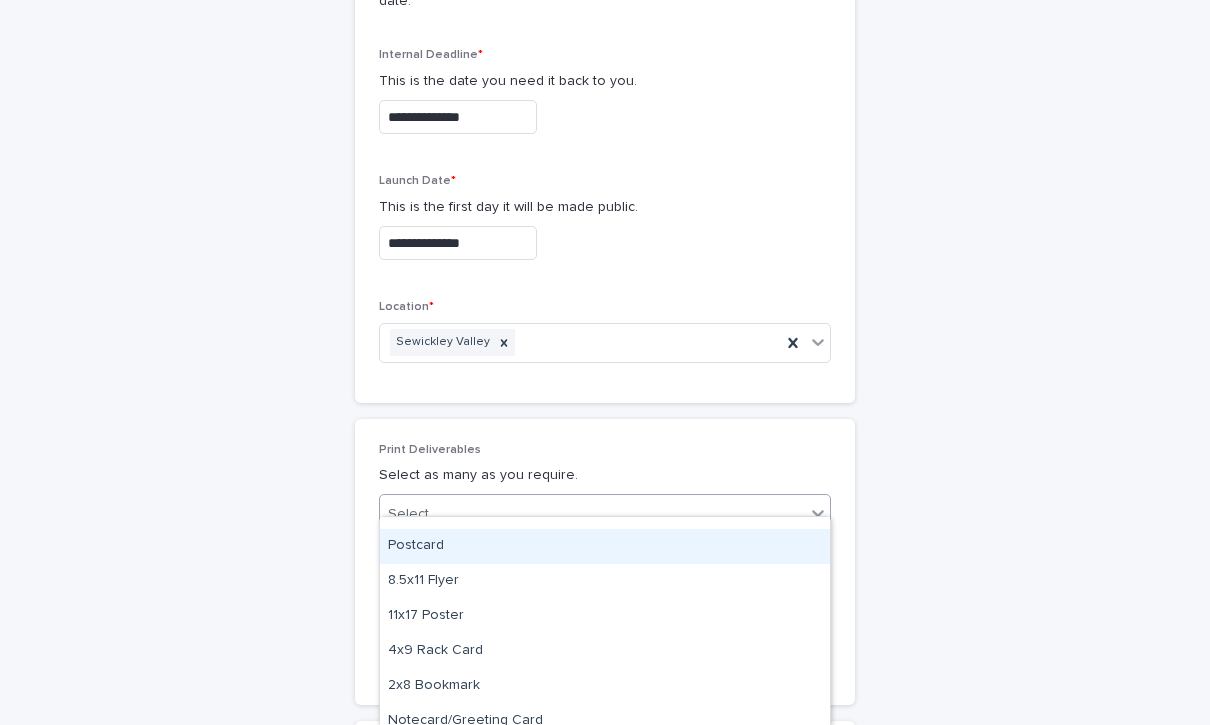 click on "Postcard" at bounding box center (605, 546) 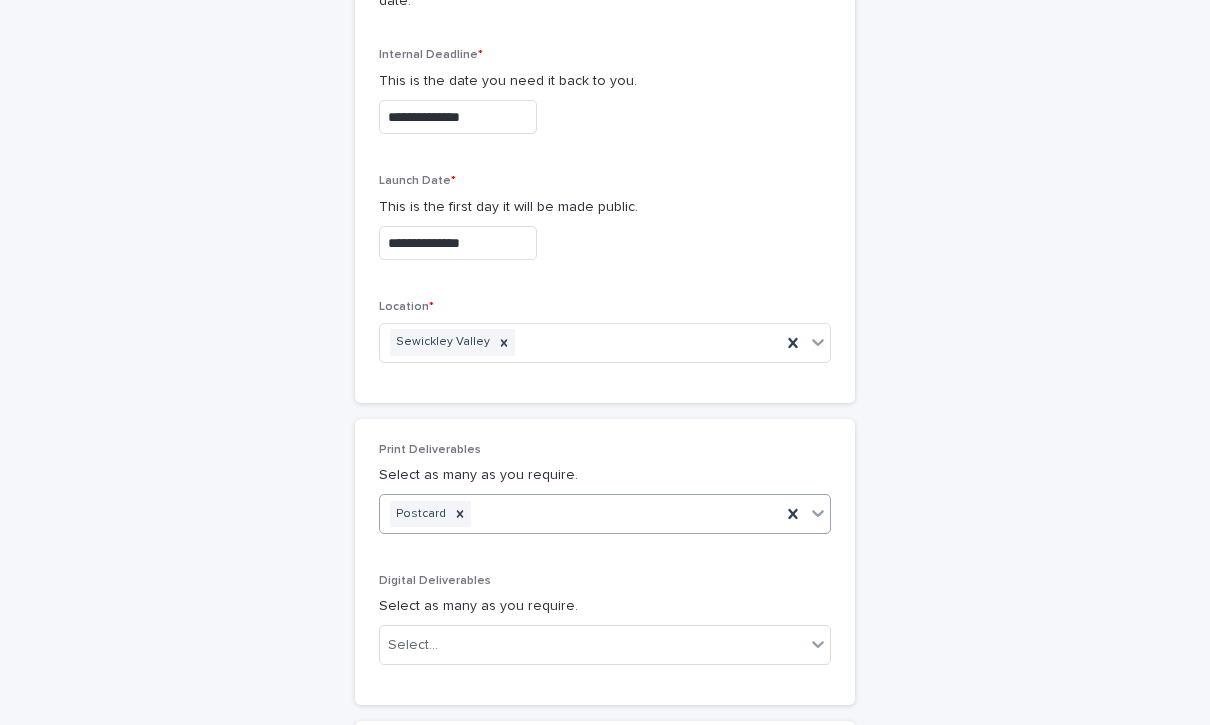 click on "Postcard" at bounding box center [605, 514] 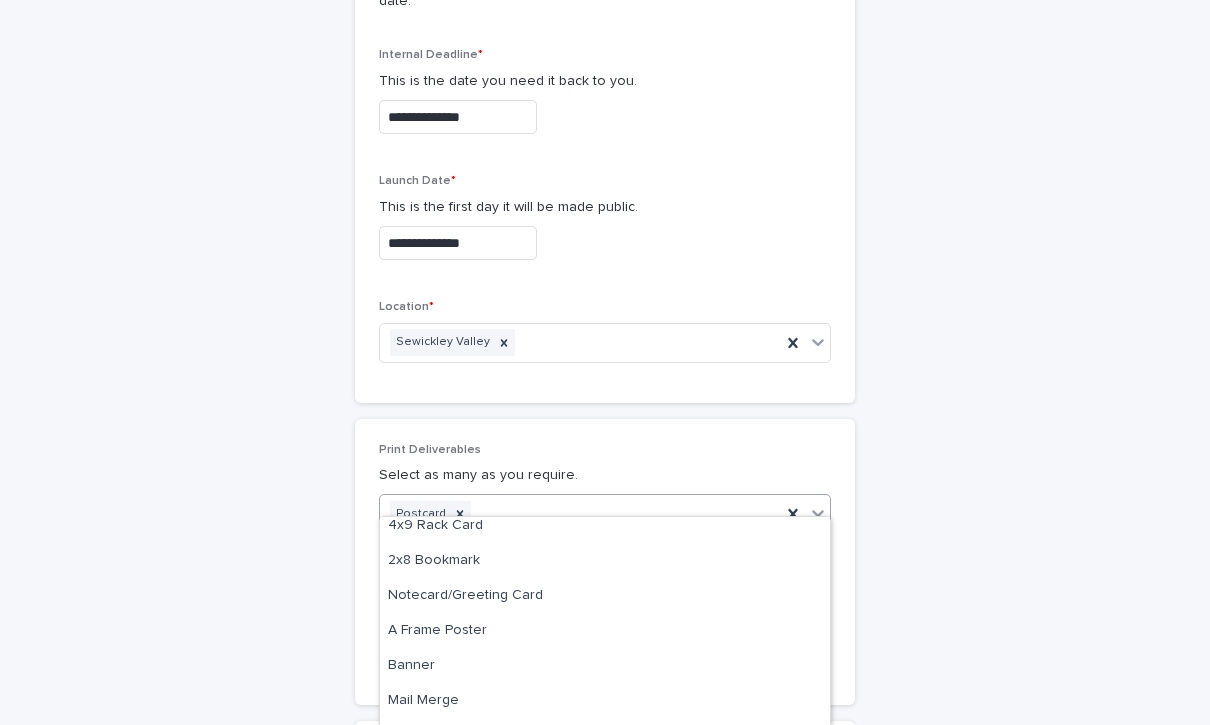 scroll, scrollTop: 141, scrollLeft: 0, axis: vertical 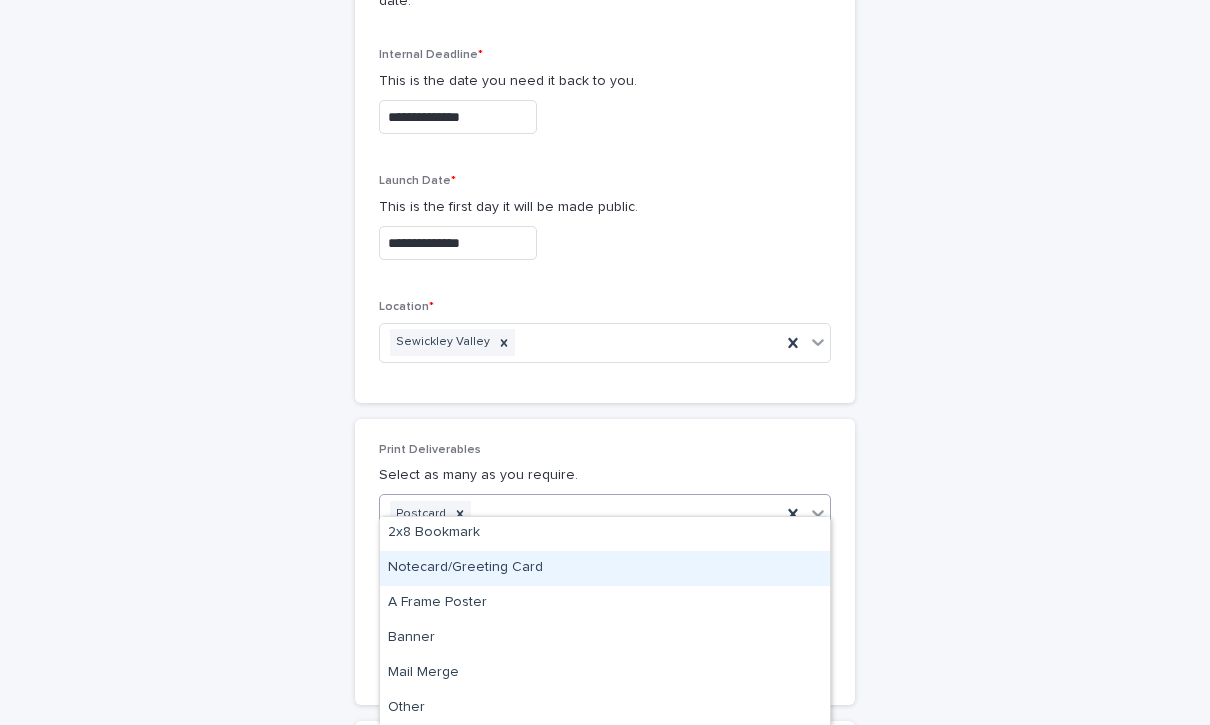 click on "**********" at bounding box center [605, 491] 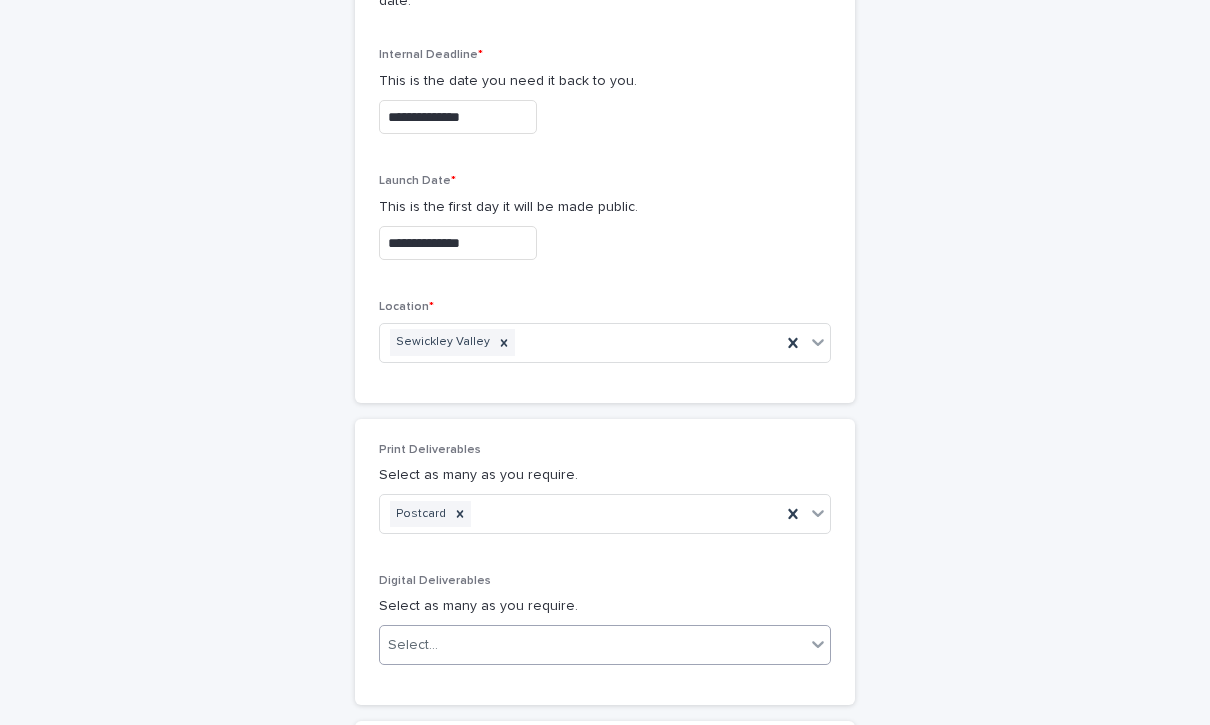 click on "Select..." at bounding box center (592, 645) 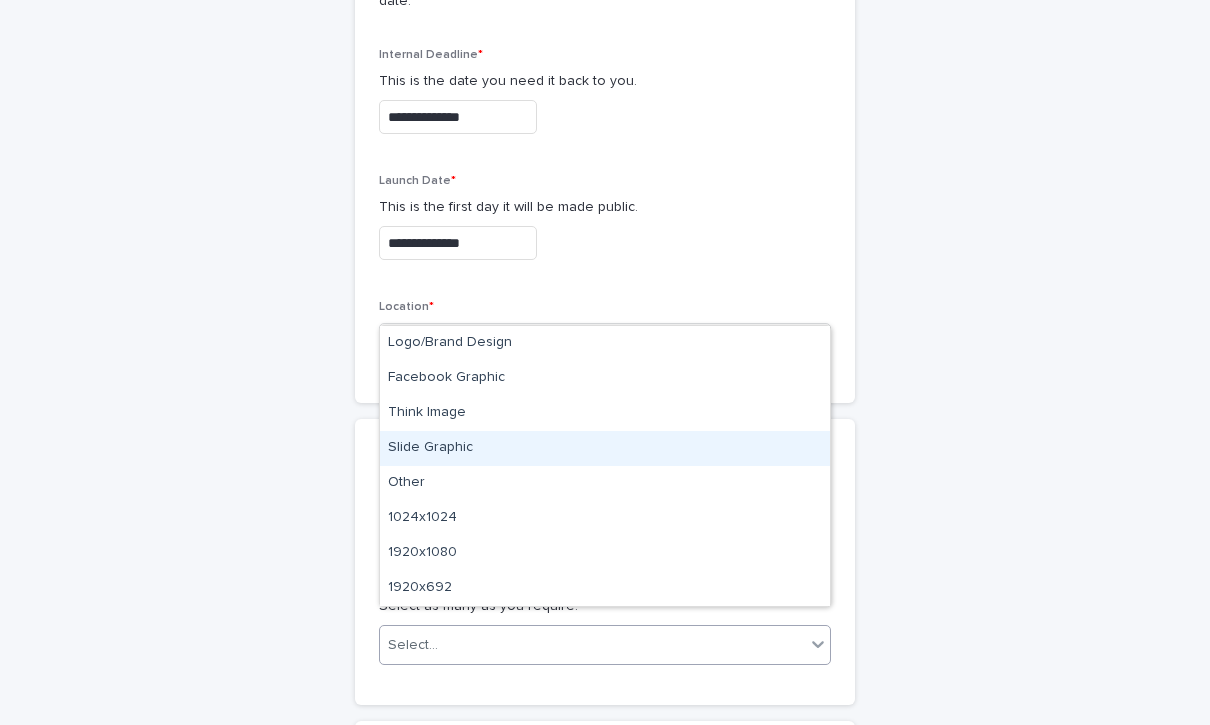 click on "Slide Graphic" at bounding box center (605, 448) 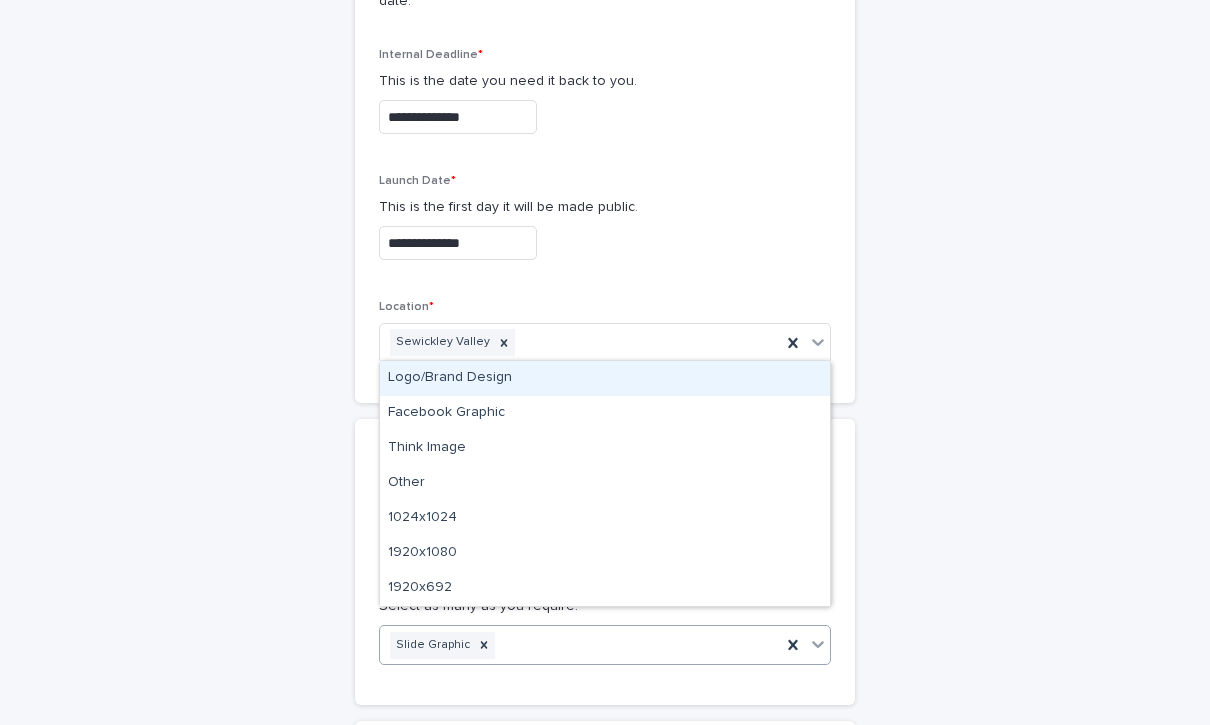 click on "Slide Graphic" at bounding box center [580, 645] 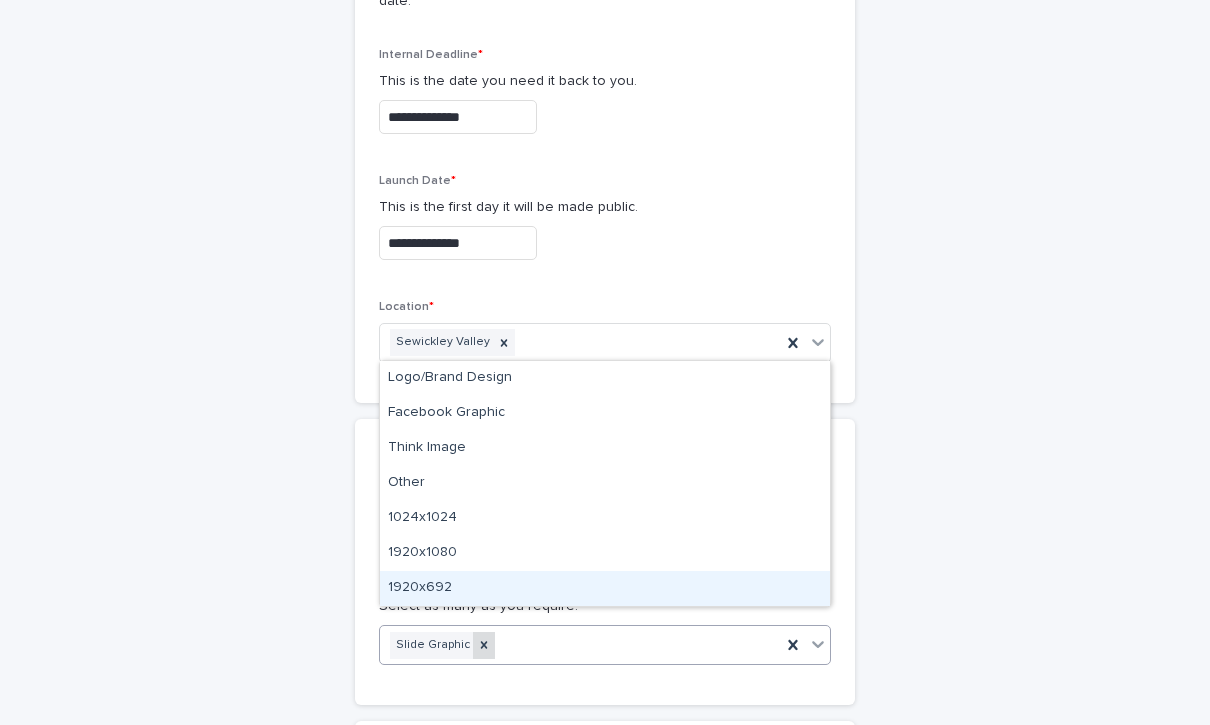 click 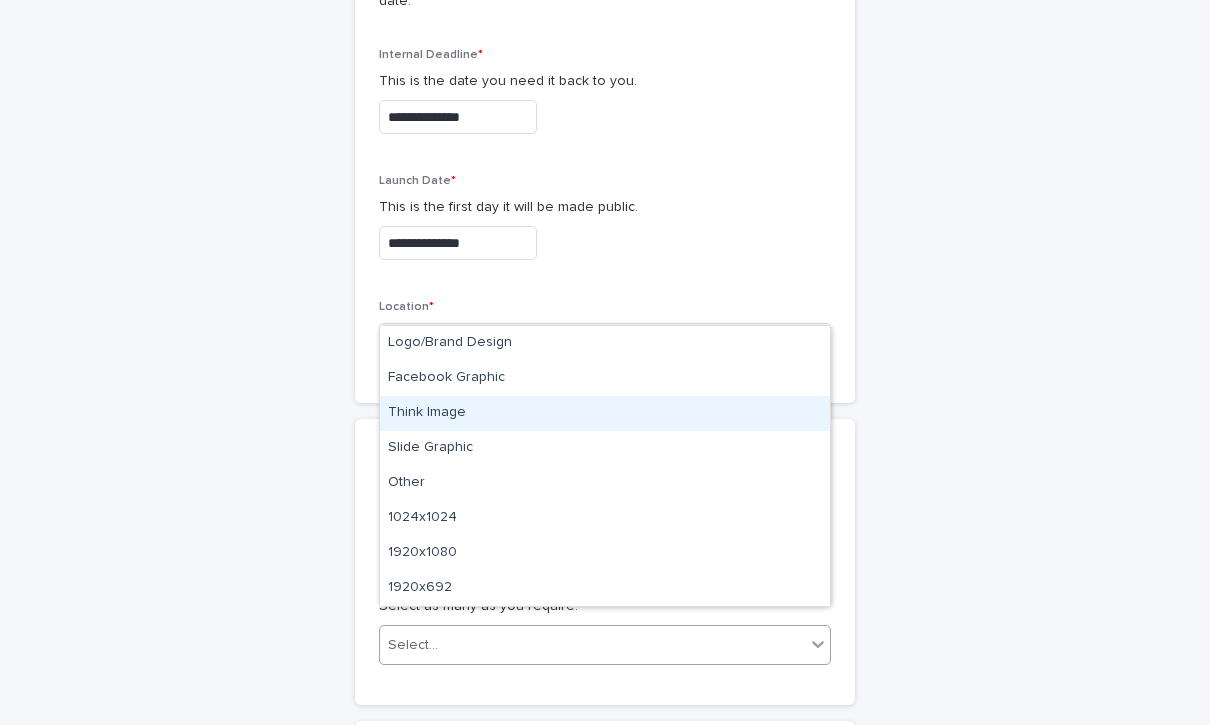 click on "Think Image" at bounding box center (605, 413) 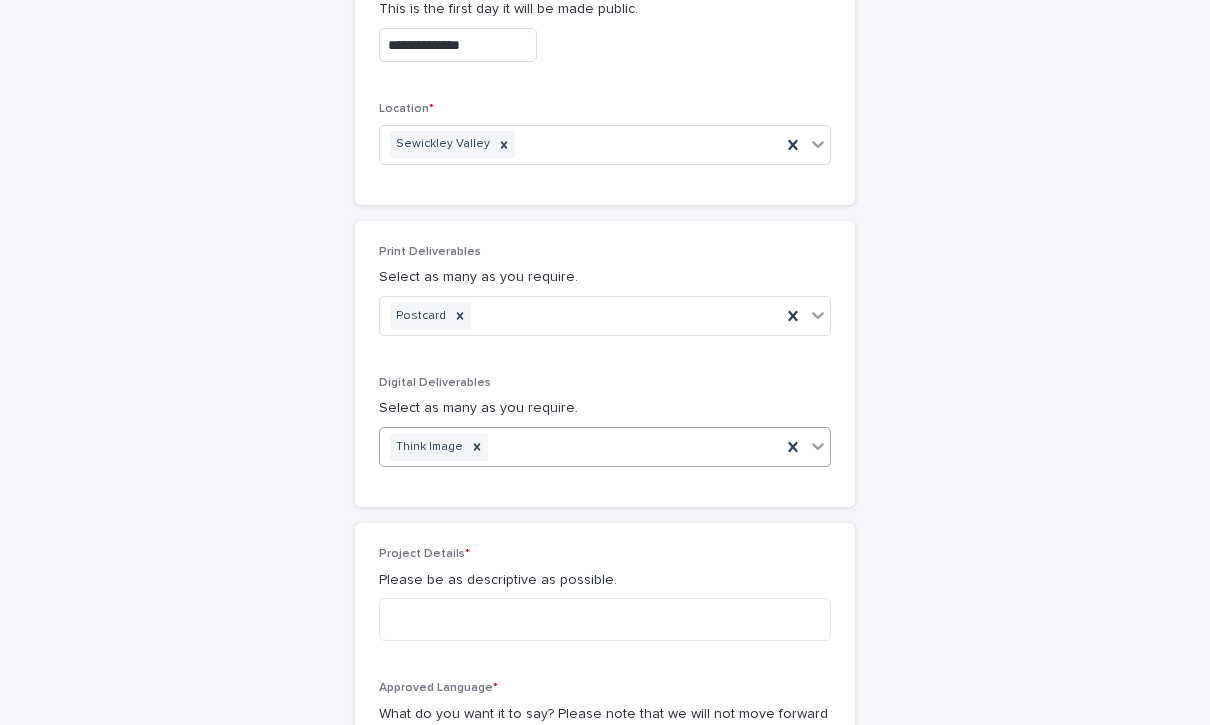 scroll, scrollTop: 825, scrollLeft: 0, axis: vertical 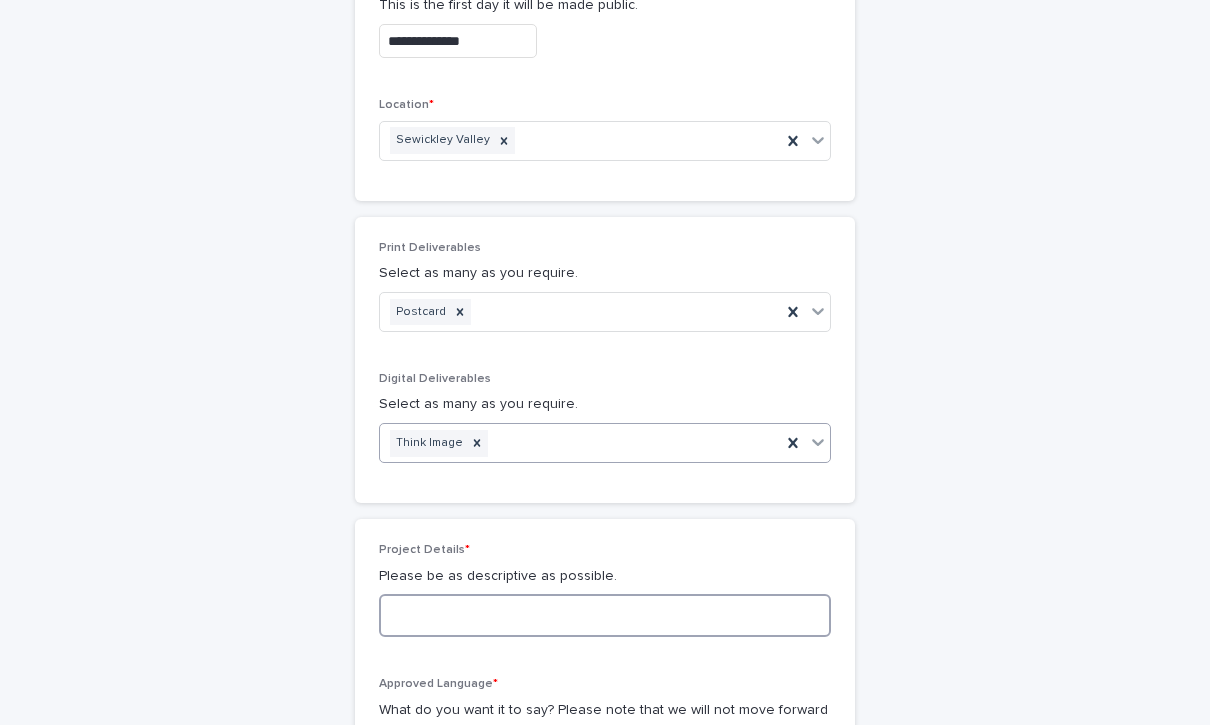 click at bounding box center (605, 615) 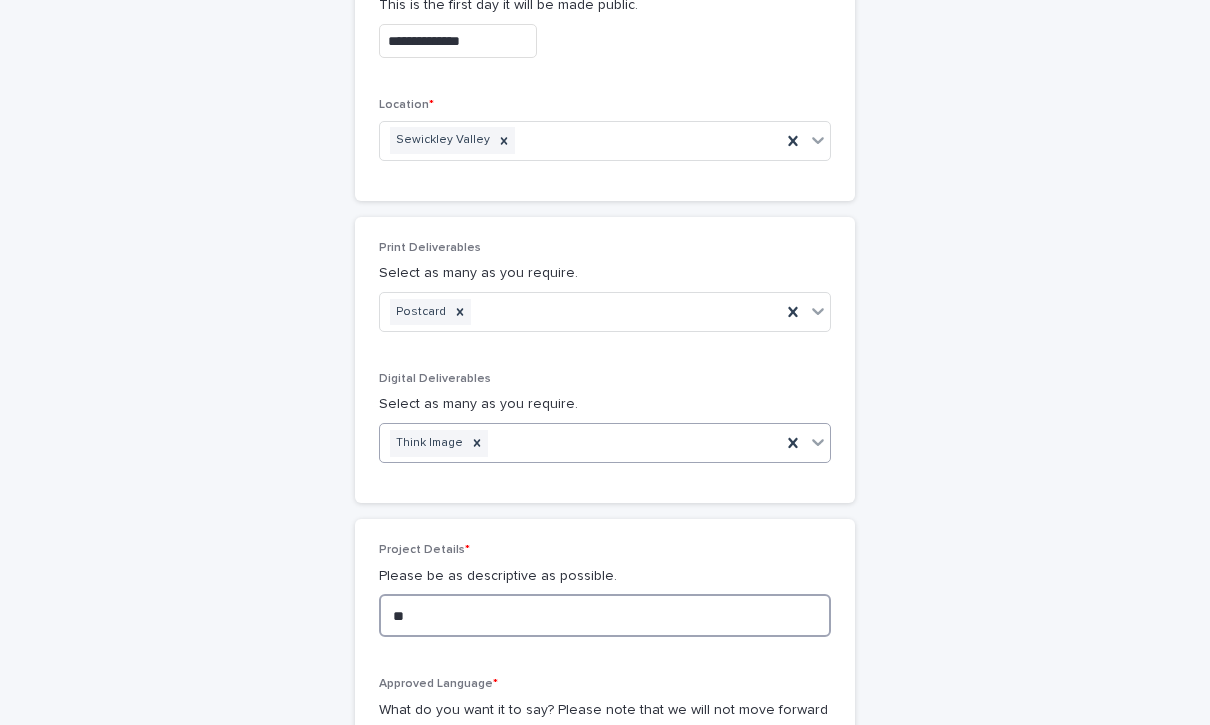 type on "*" 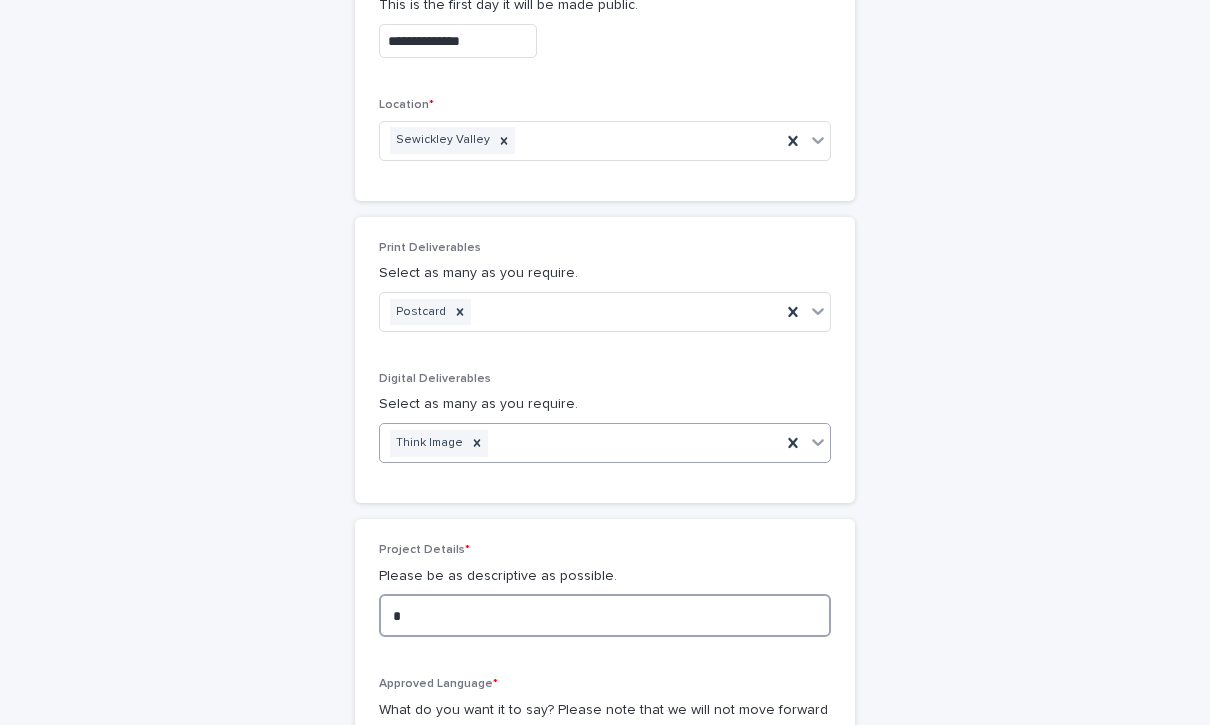 type 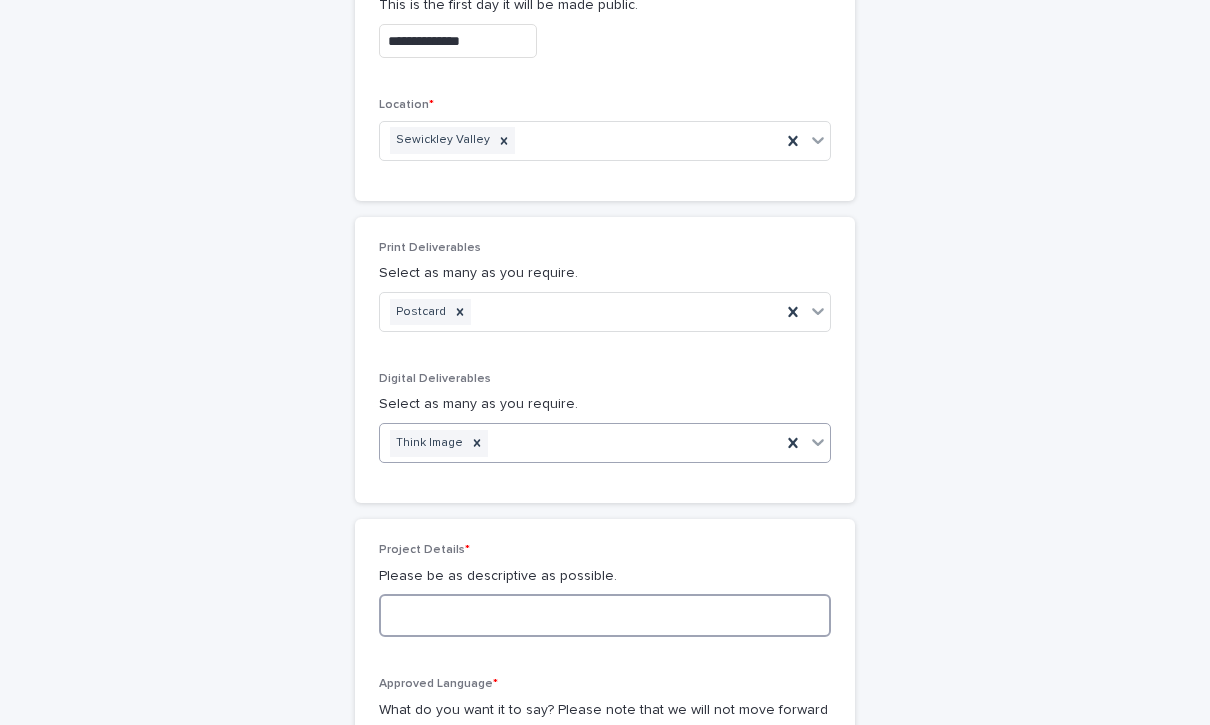 scroll, scrollTop: 1017, scrollLeft: 0, axis: vertical 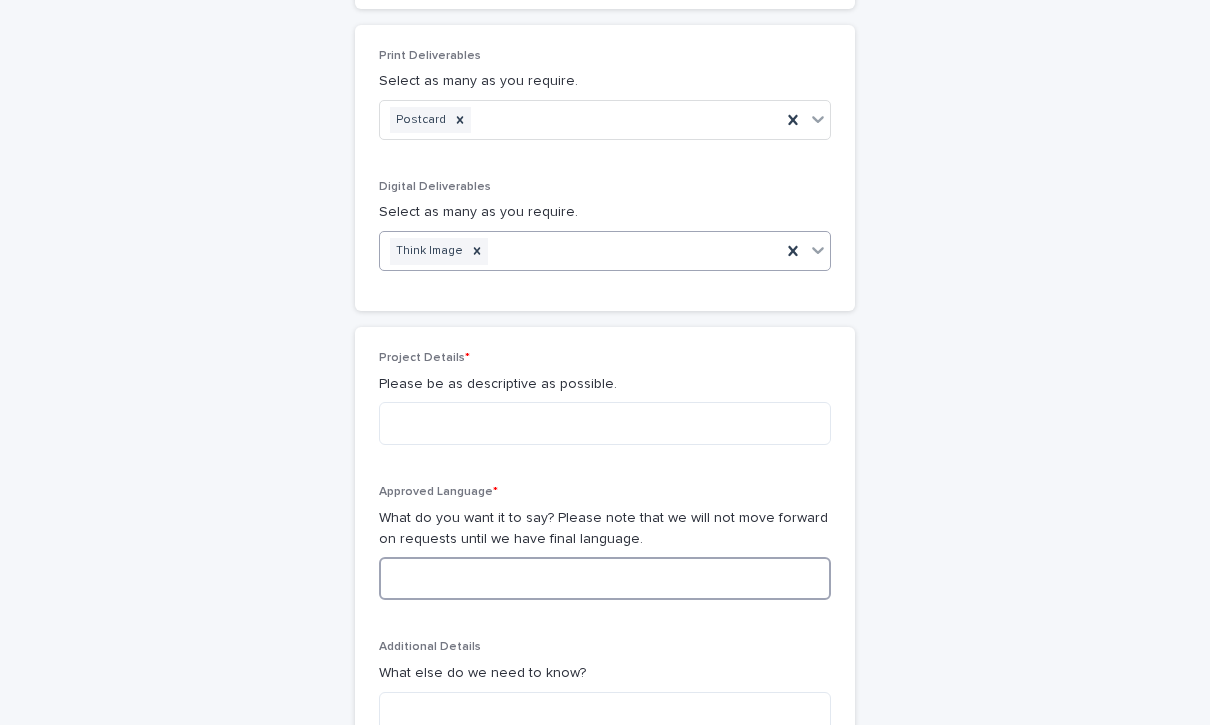 click at bounding box center [605, 578] 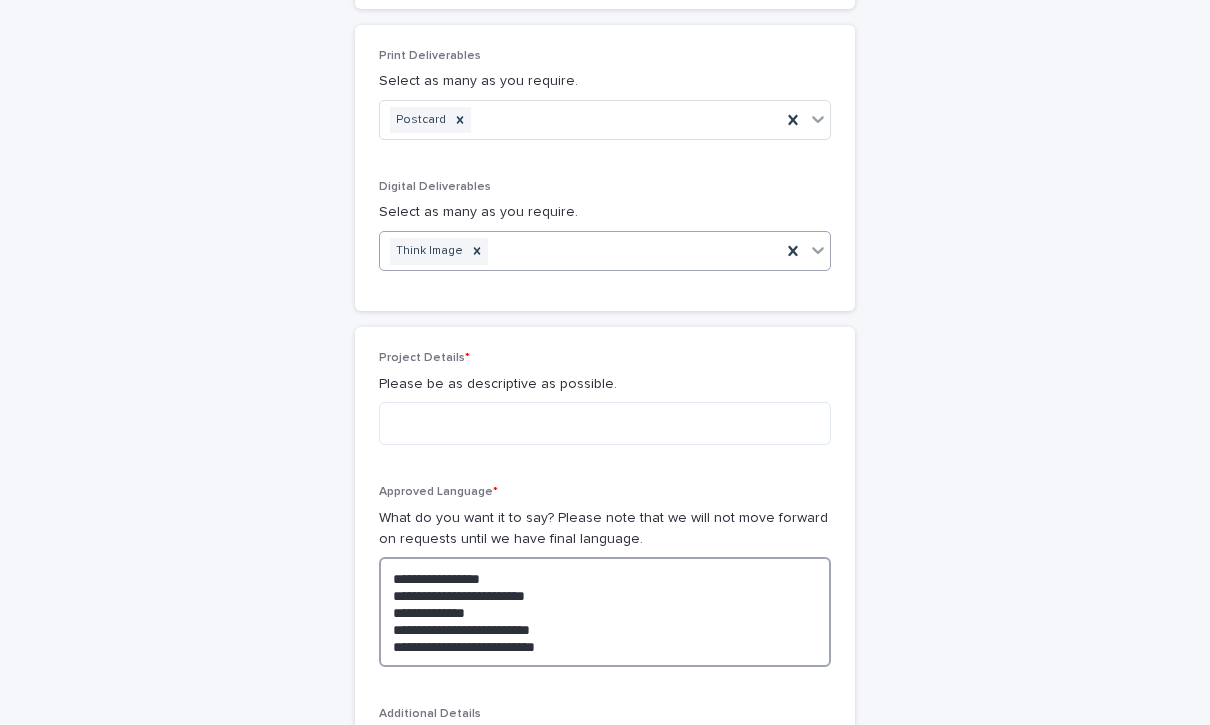 click on "**********" at bounding box center (605, 612) 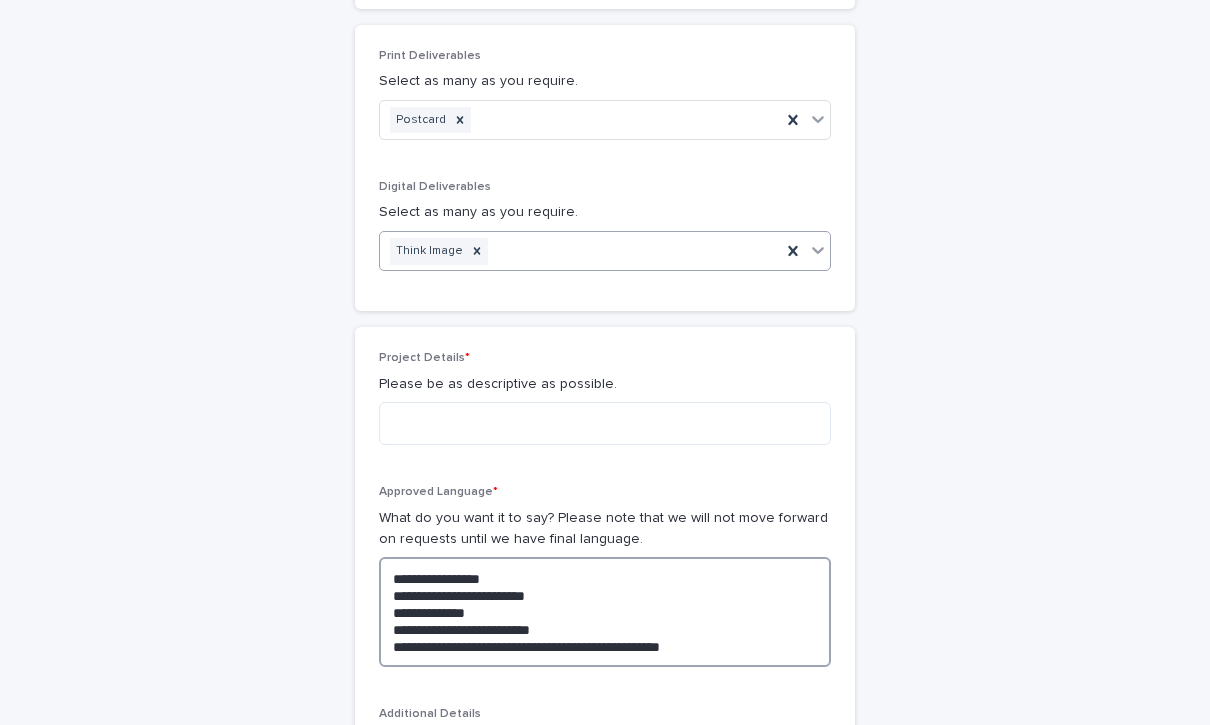 click on "**********" at bounding box center (605, 612) 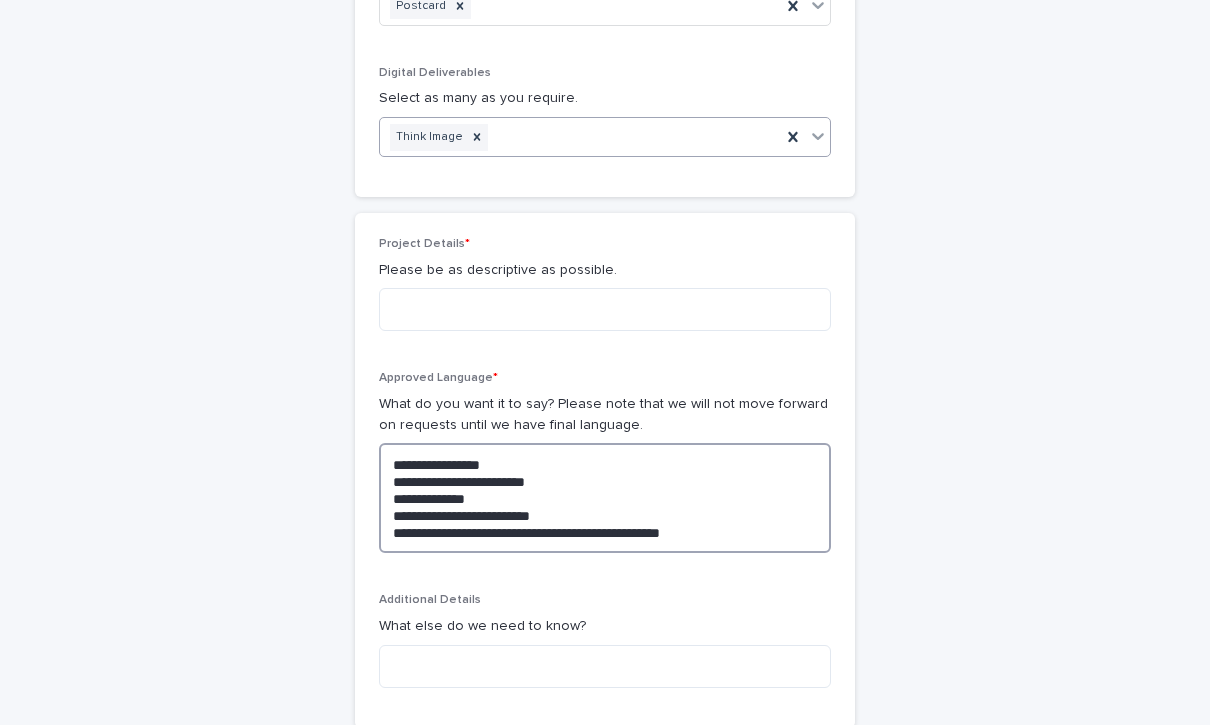scroll, scrollTop: 1145, scrollLeft: 0, axis: vertical 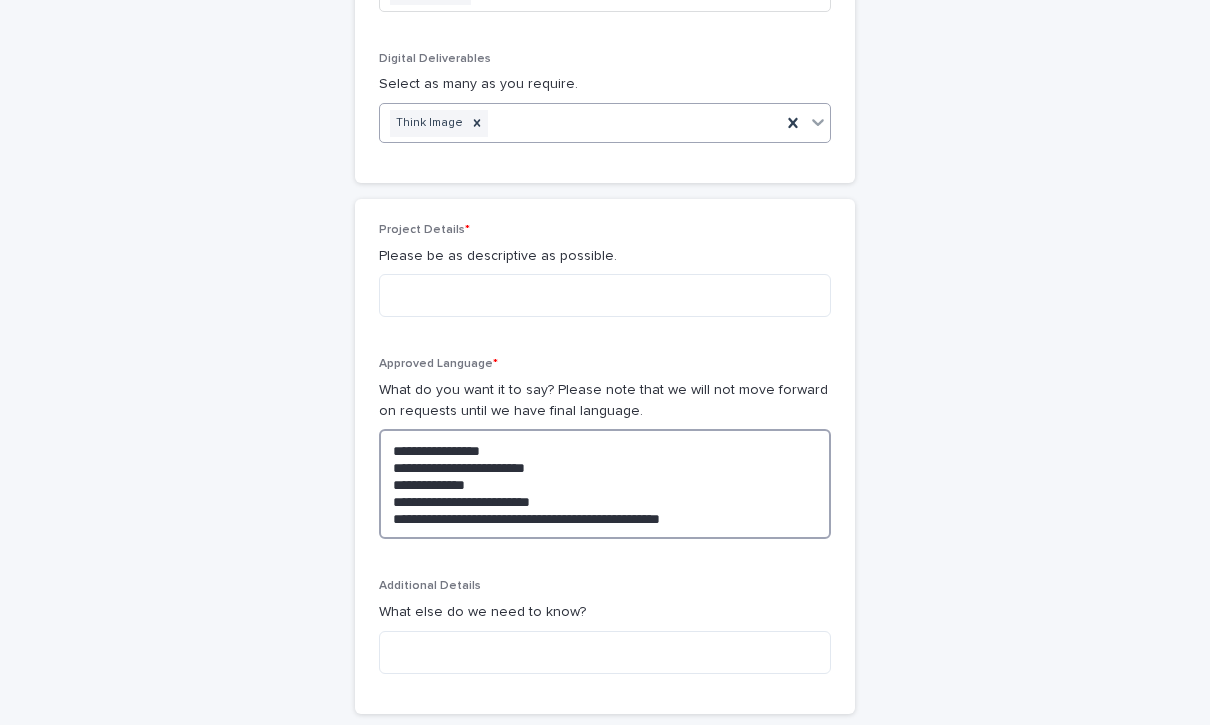 type on "**********" 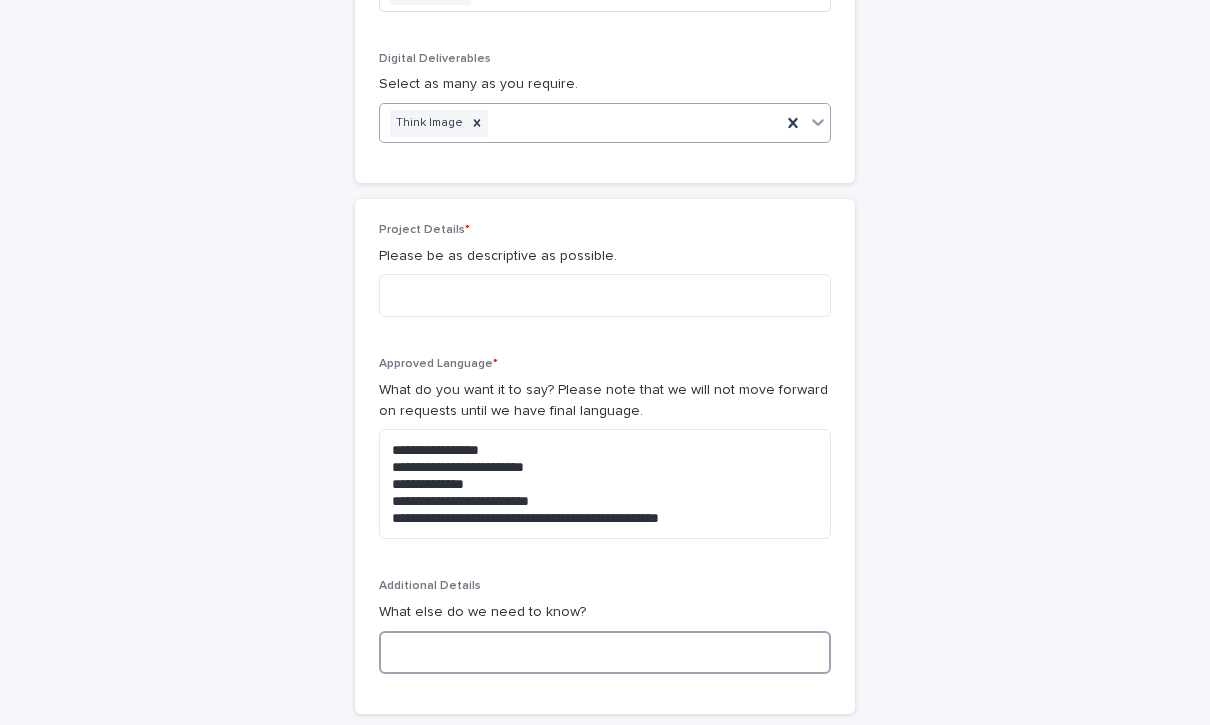 click at bounding box center (605, 652) 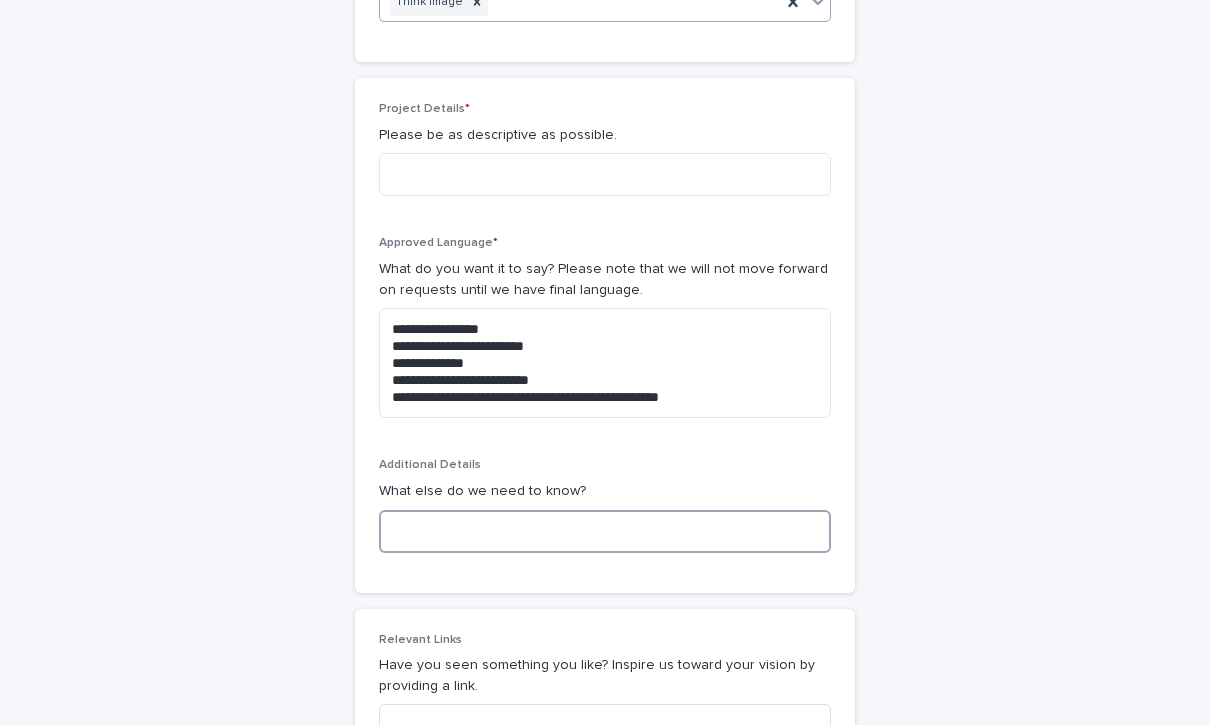 scroll, scrollTop: 1288, scrollLeft: 0, axis: vertical 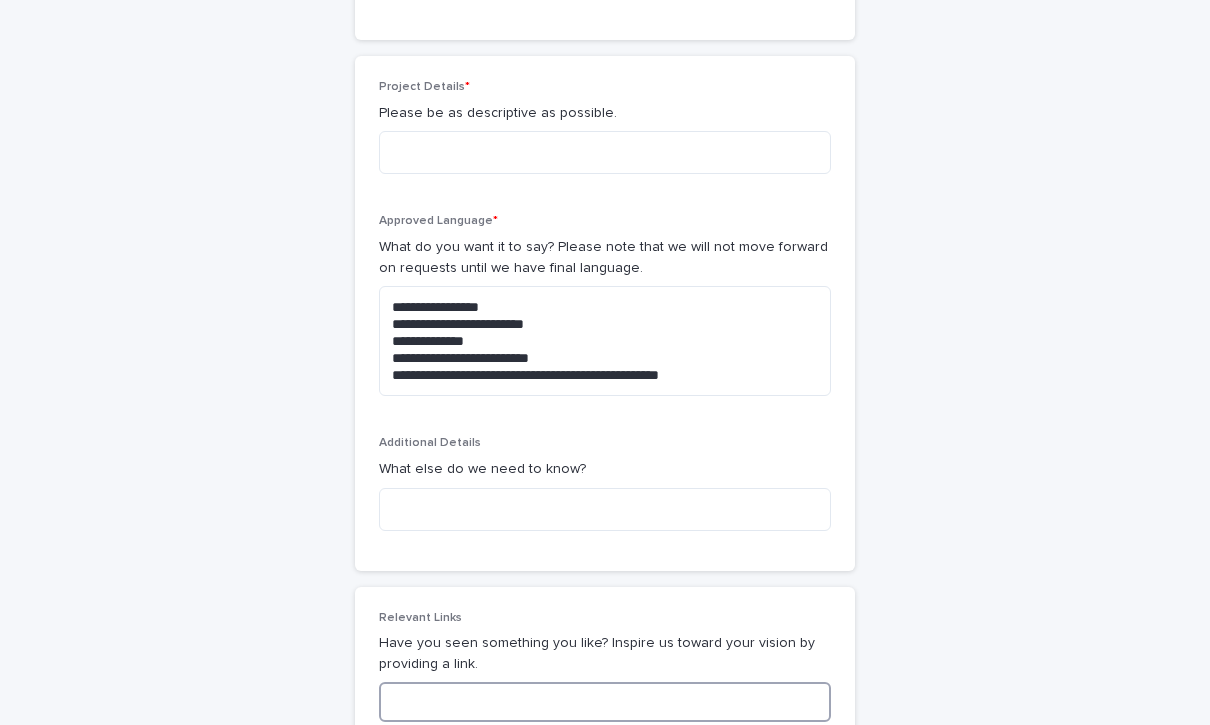 click at bounding box center (605, 702) 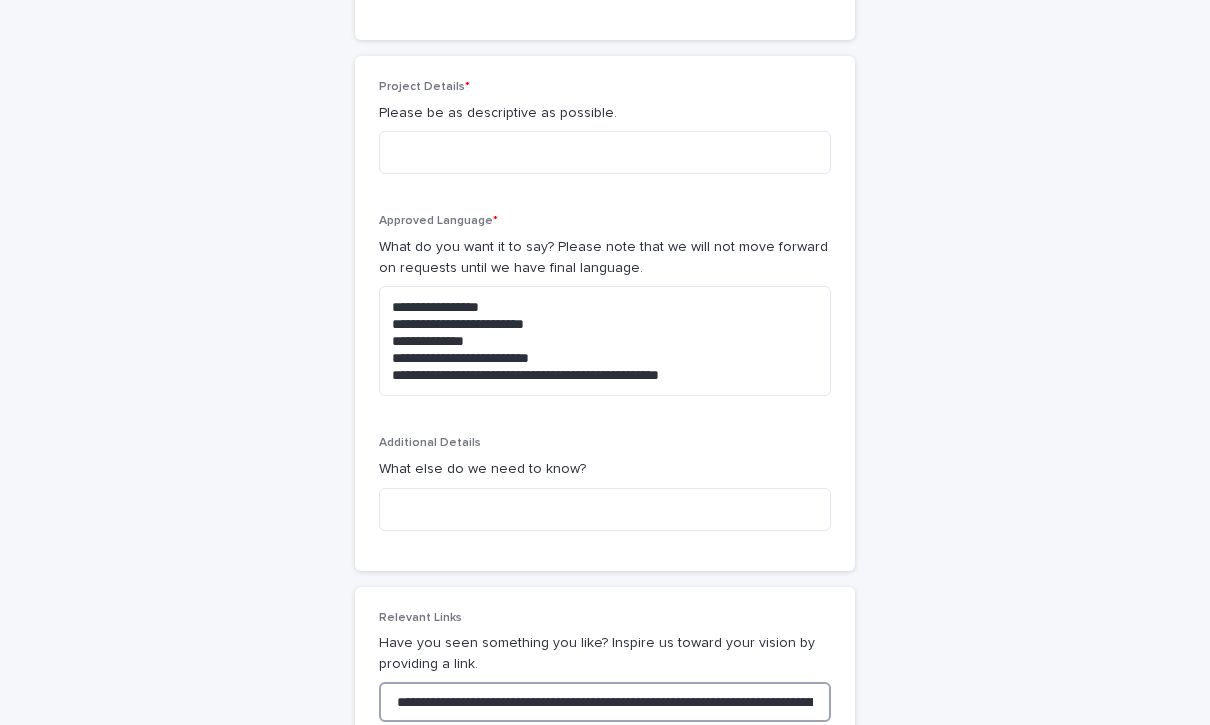 scroll, scrollTop: 0, scrollLeft: 1542, axis: horizontal 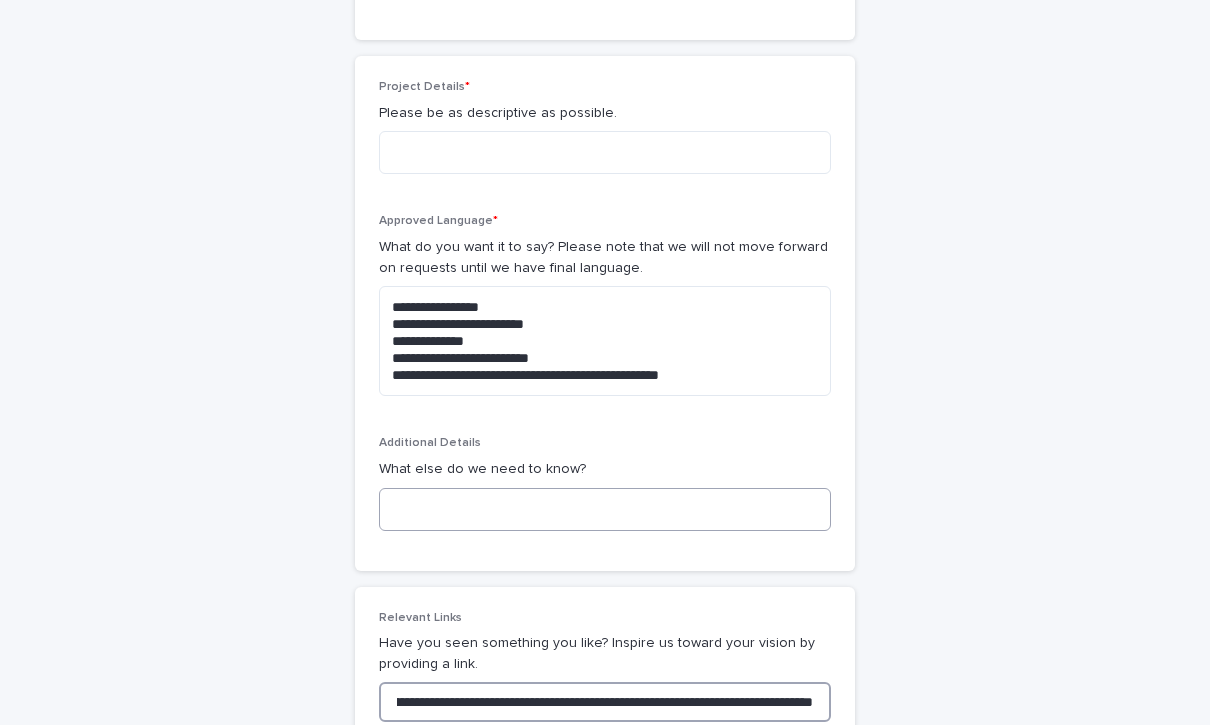 type on "**********" 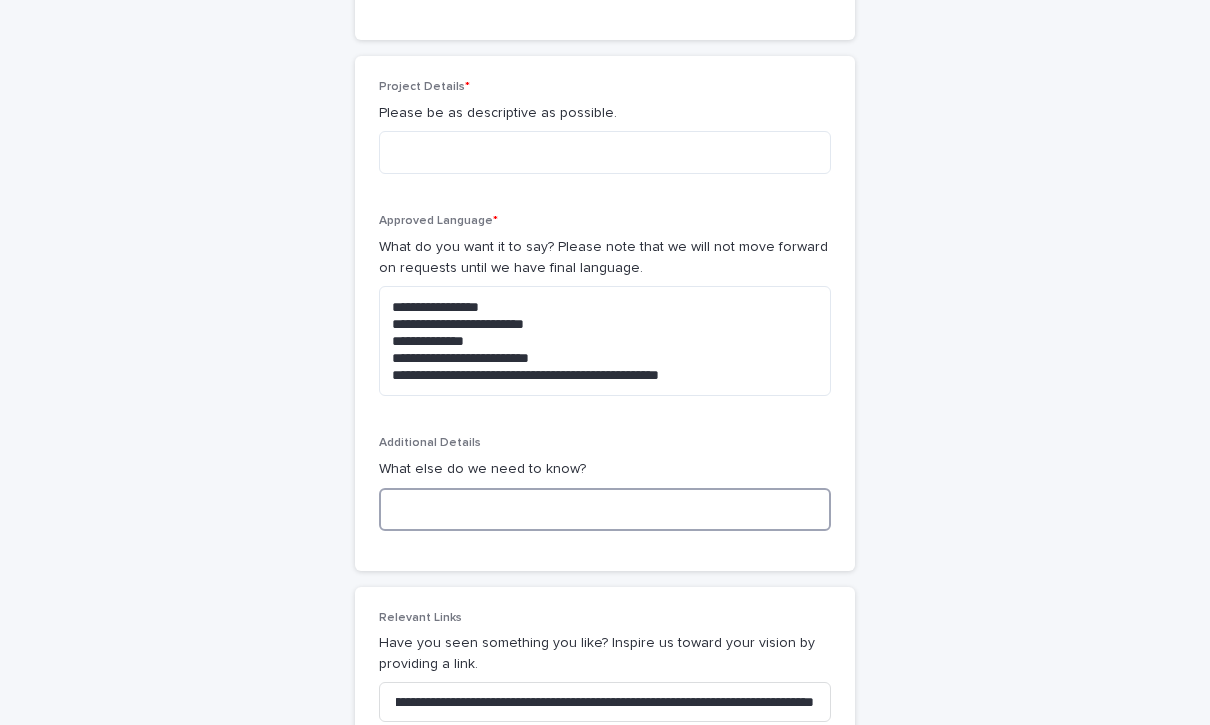 click at bounding box center (605, 509) 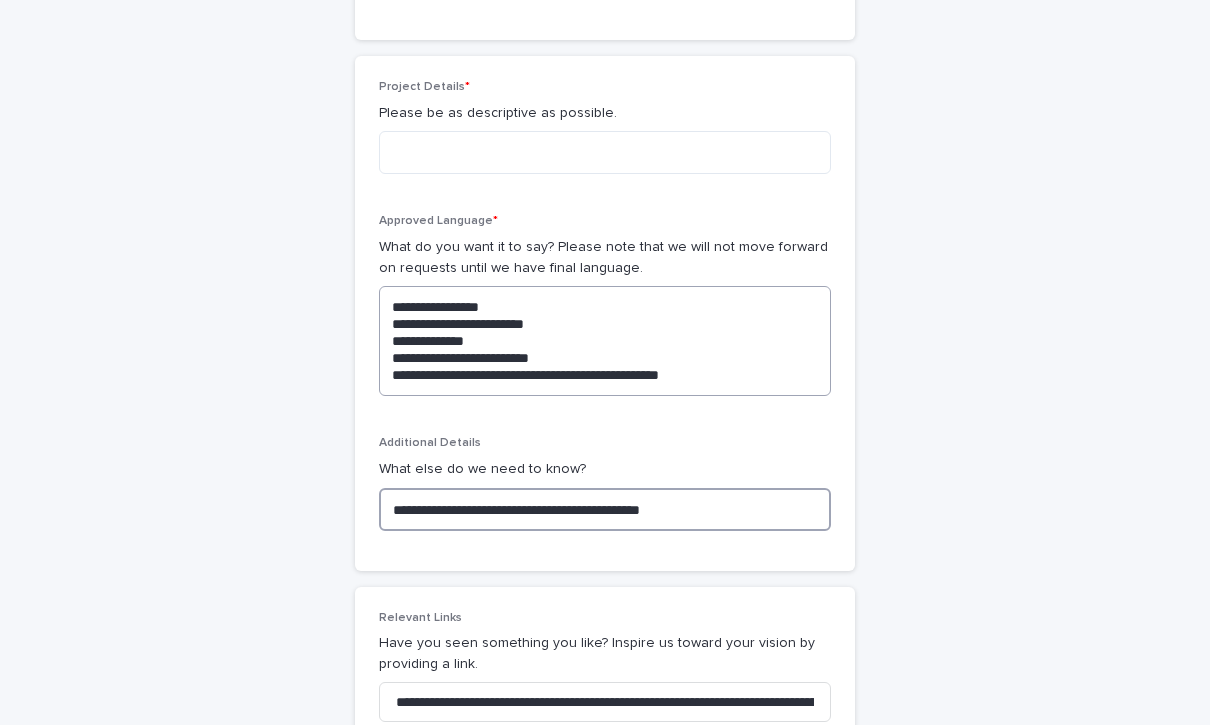 type on "**********" 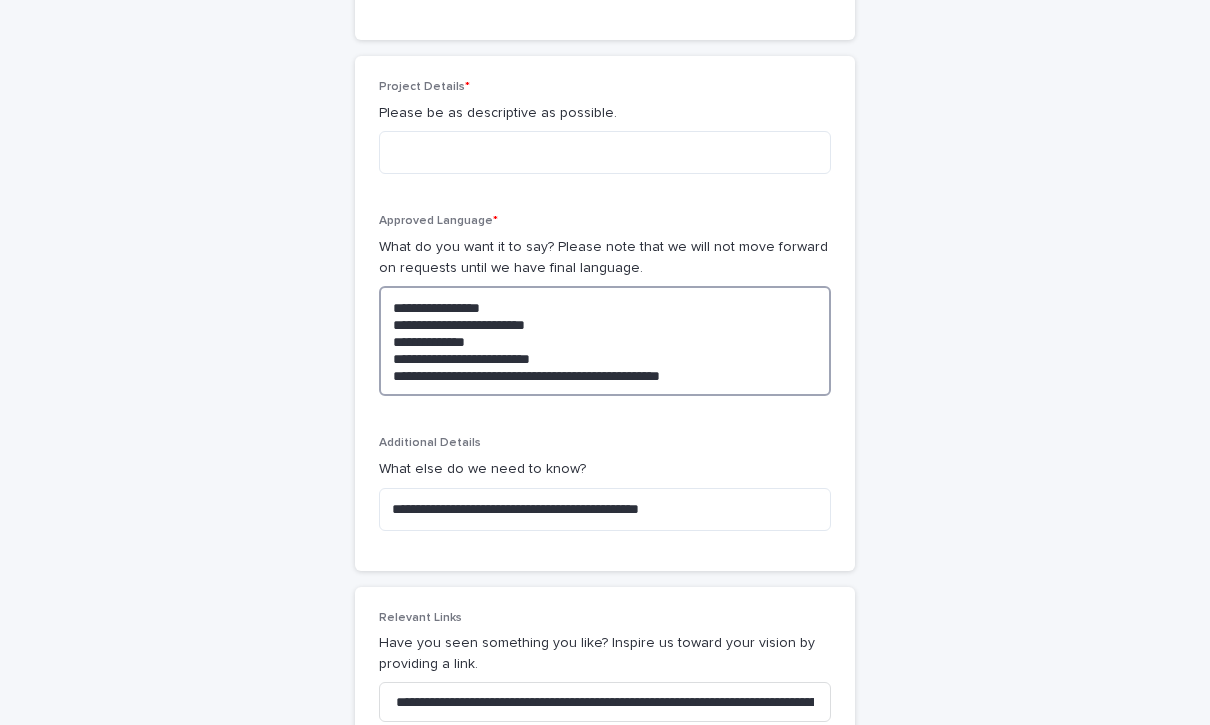 click on "**********" at bounding box center (605, 341) 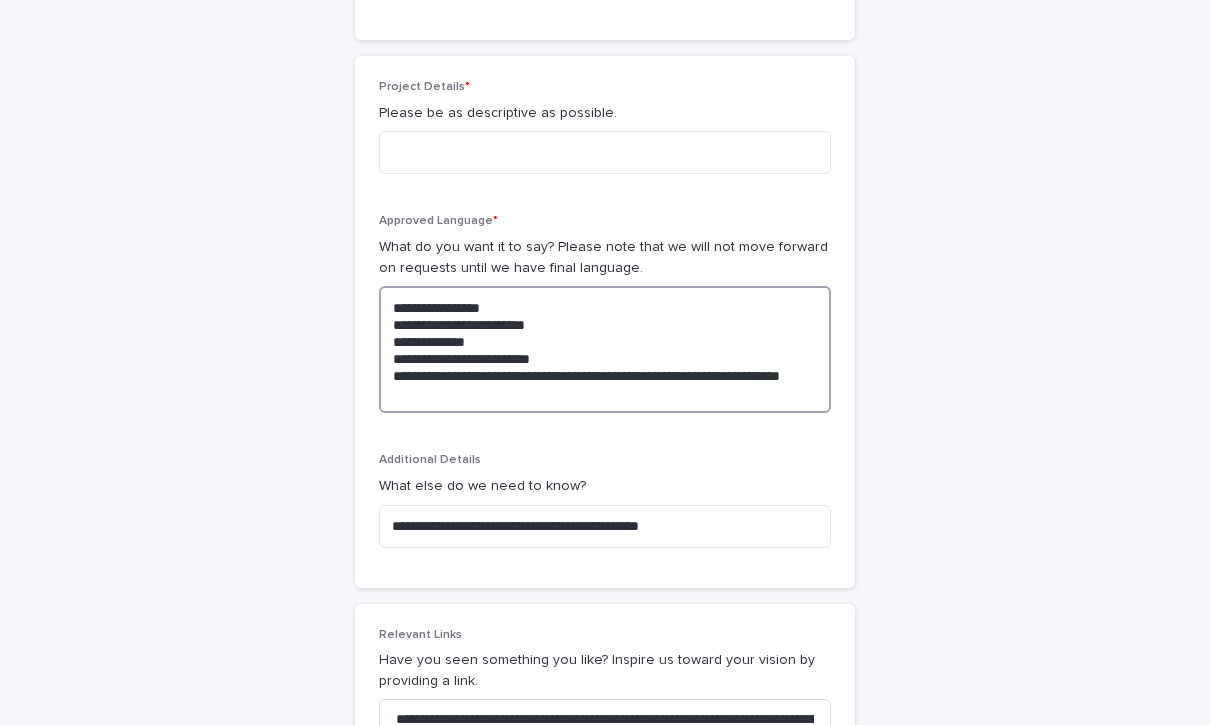 click on "**********" at bounding box center [605, 349] 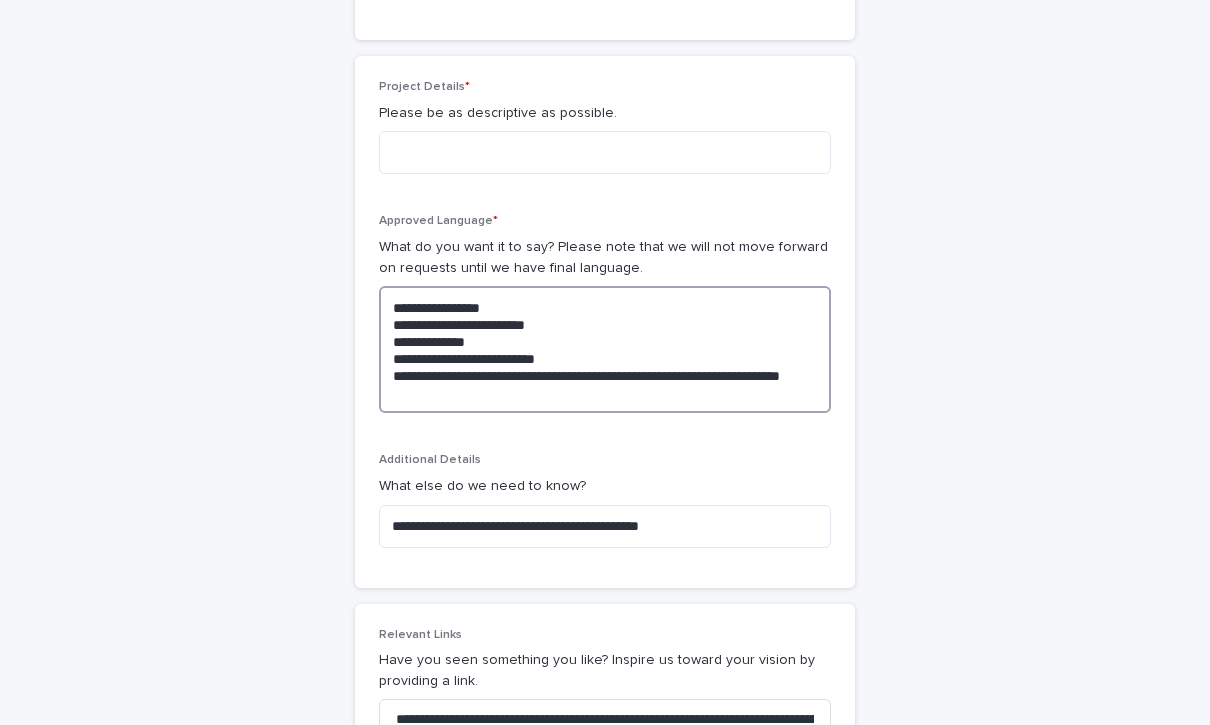 click on "**********" at bounding box center [605, 349] 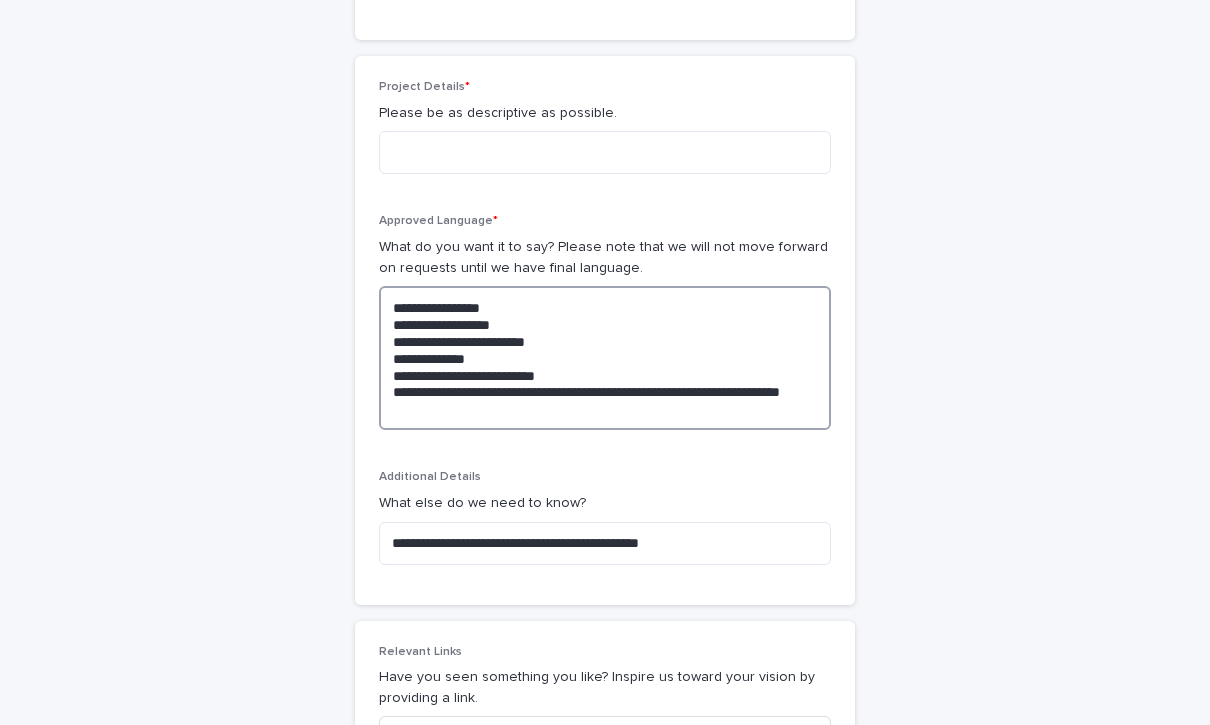 drag, startPoint x: 522, startPoint y: 303, endPoint x: 376, endPoint y: 305, distance: 146.0137 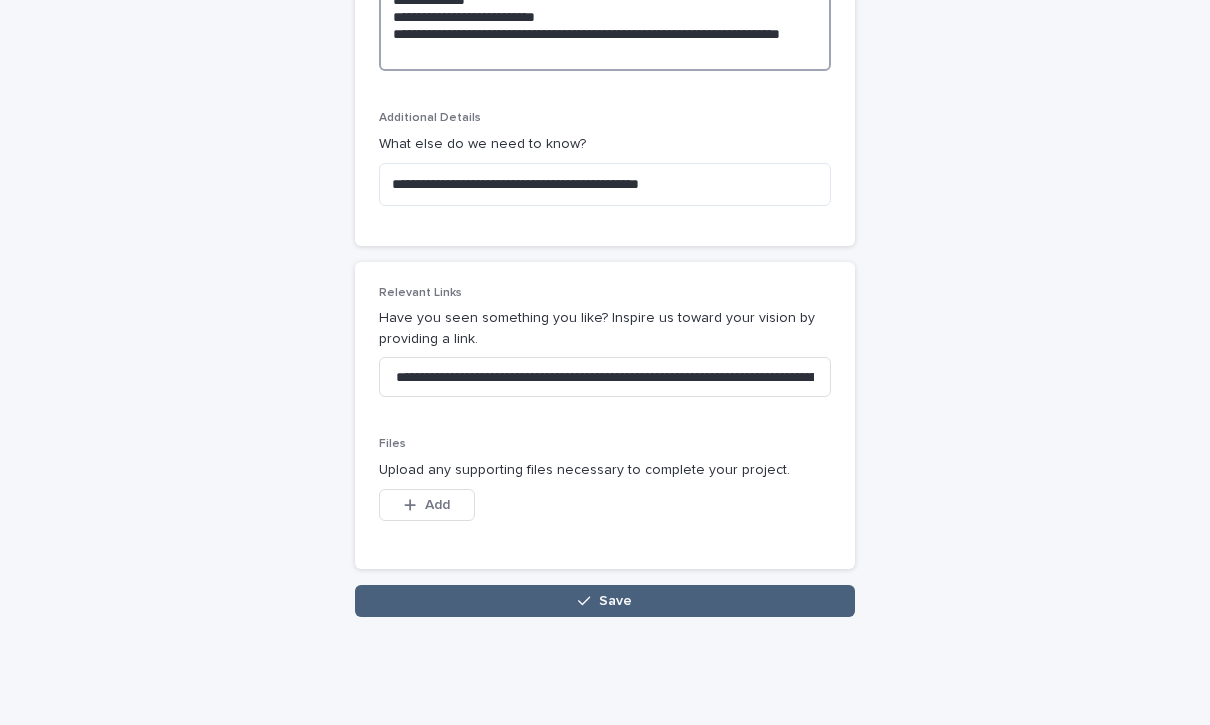 type on "**********" 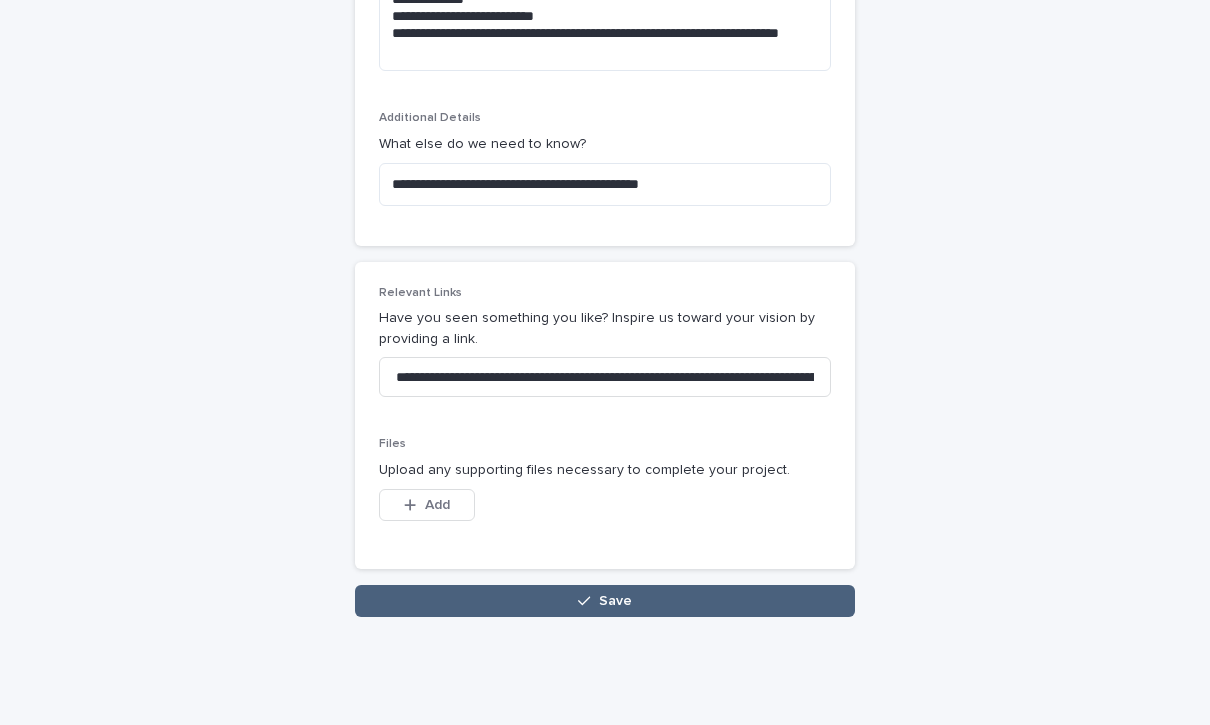 click on "Save" at bounding box center (615, 601) 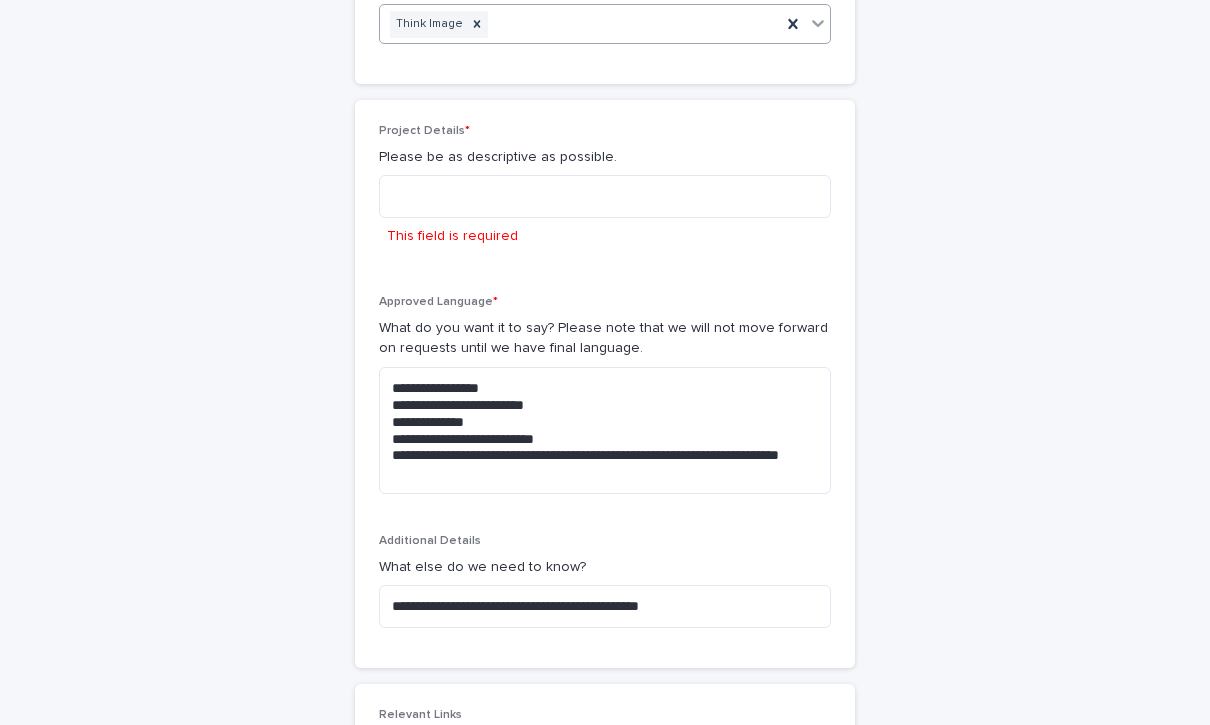 scroll, scrollTop: 1214, scrollLeft: 0, axis: vertical 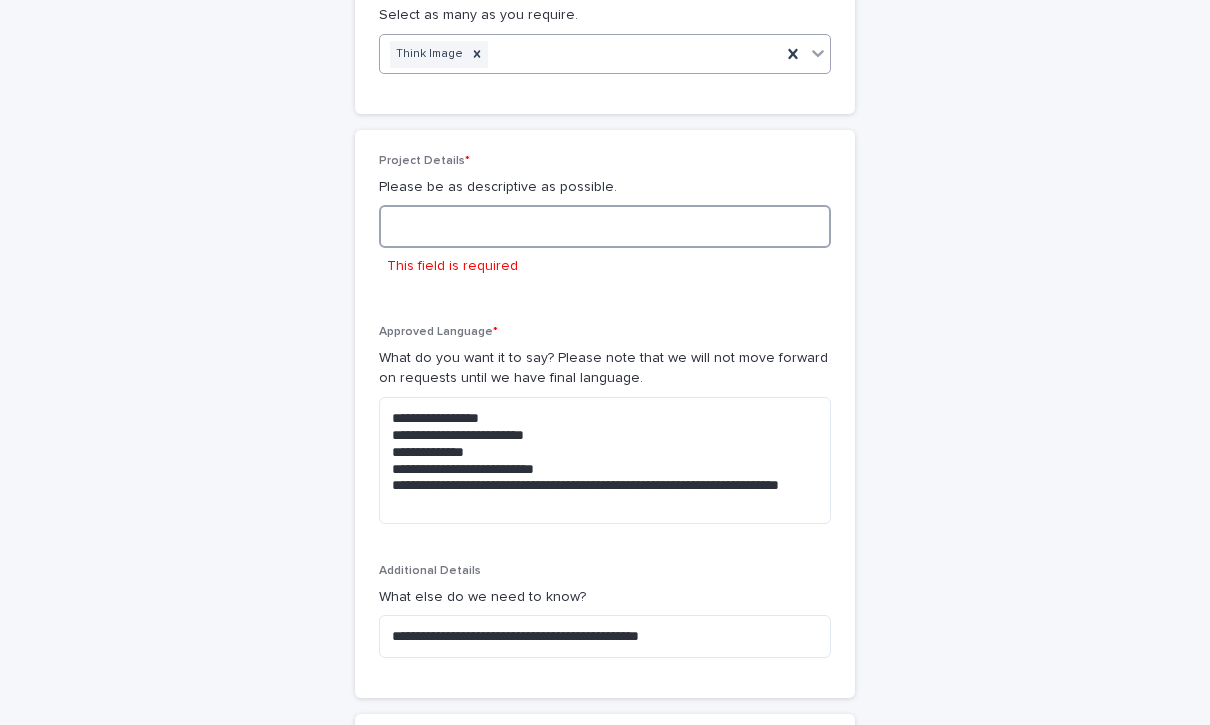 click at bounding box center (605, 226) 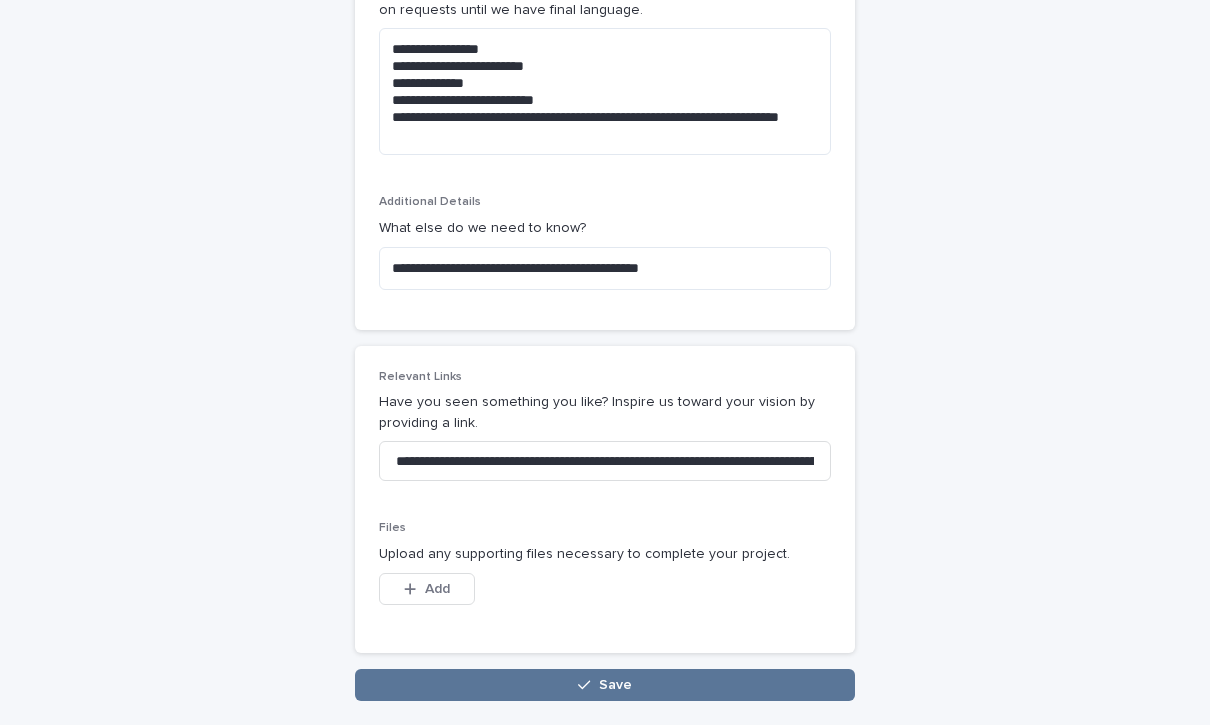 scroll, scrollTop: 1660, scrollLeft: 0, axis: vertical 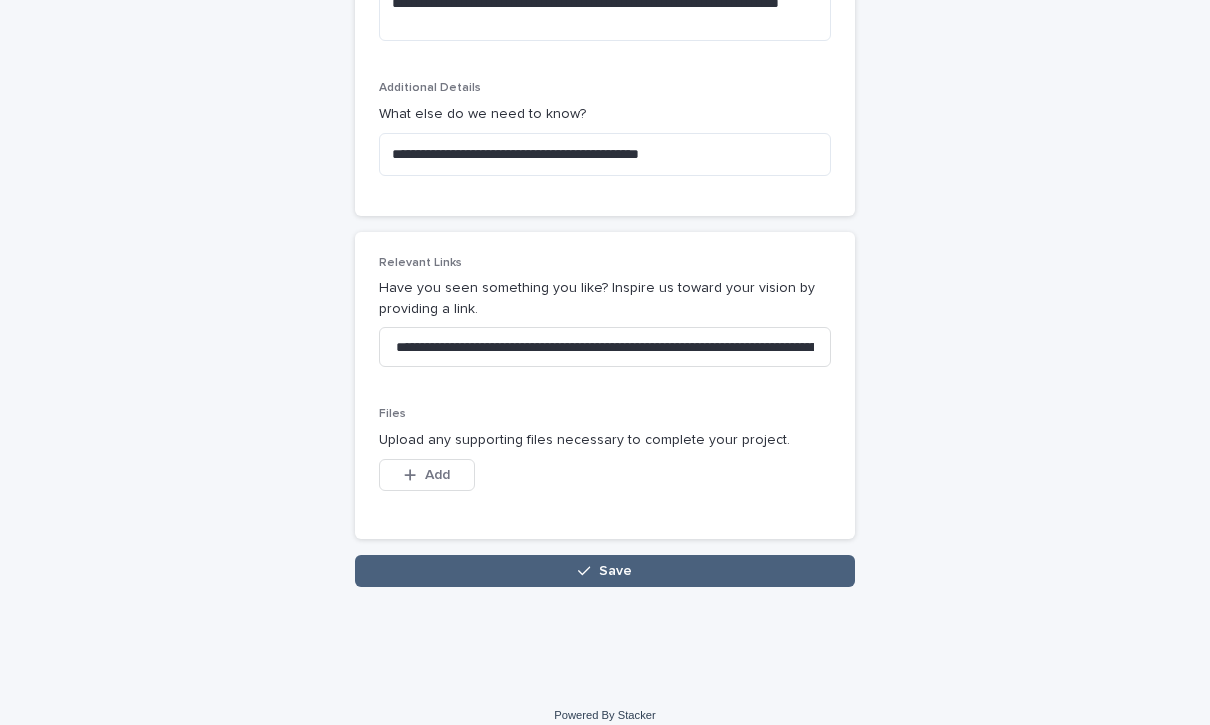 type on "**********" 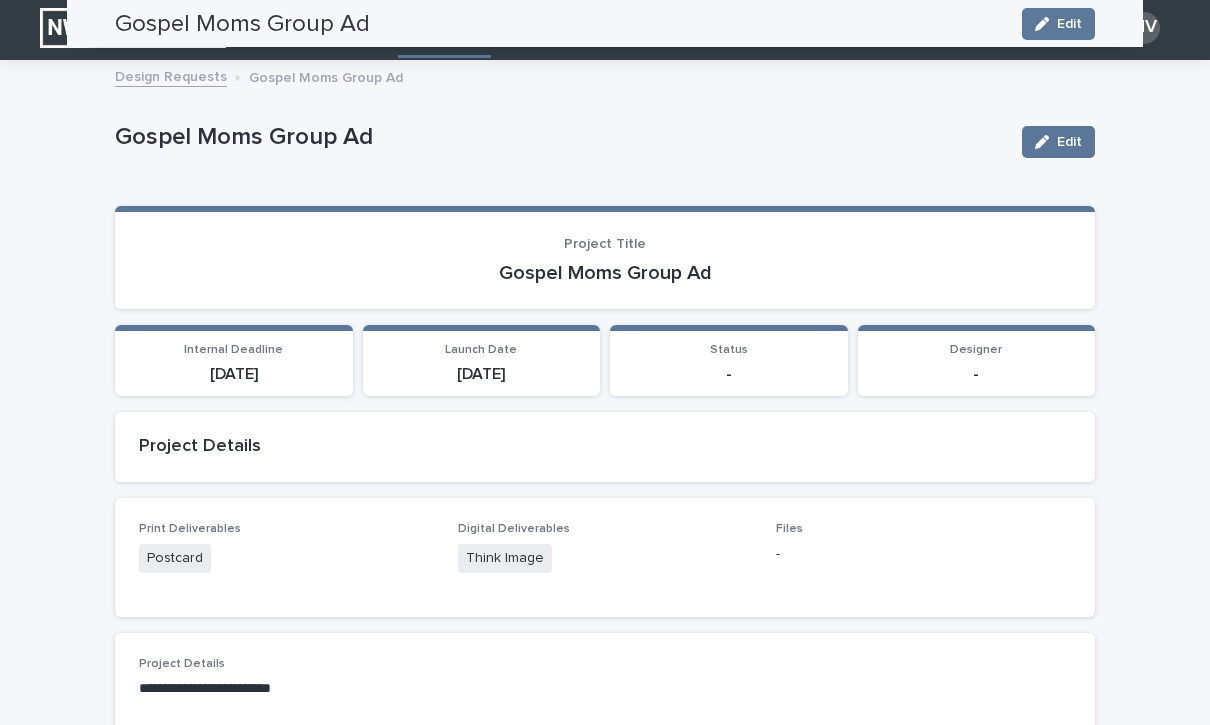 scroll, scrollTop: 0, scrollLeft: 0, axis: both 